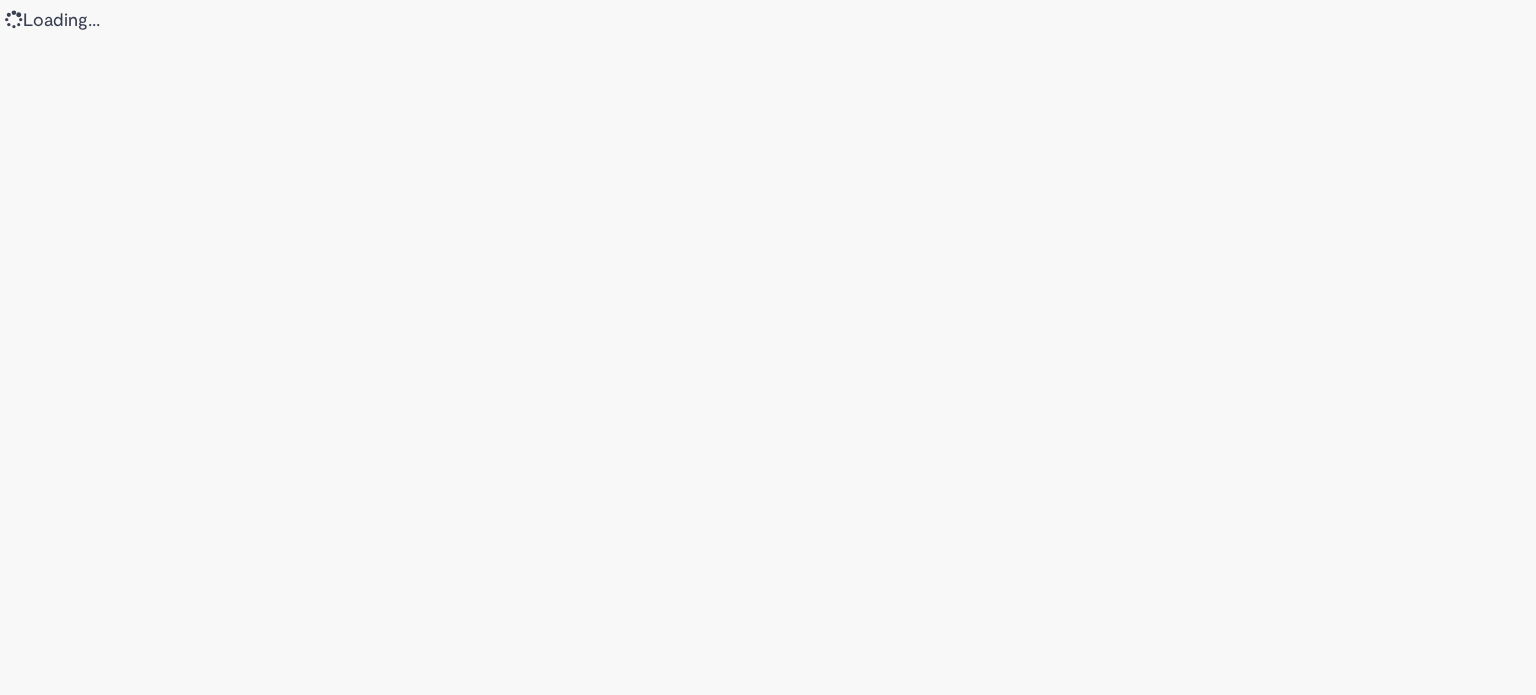 scroll, scrollTop: 0, scrollLeft: 0, axis: both 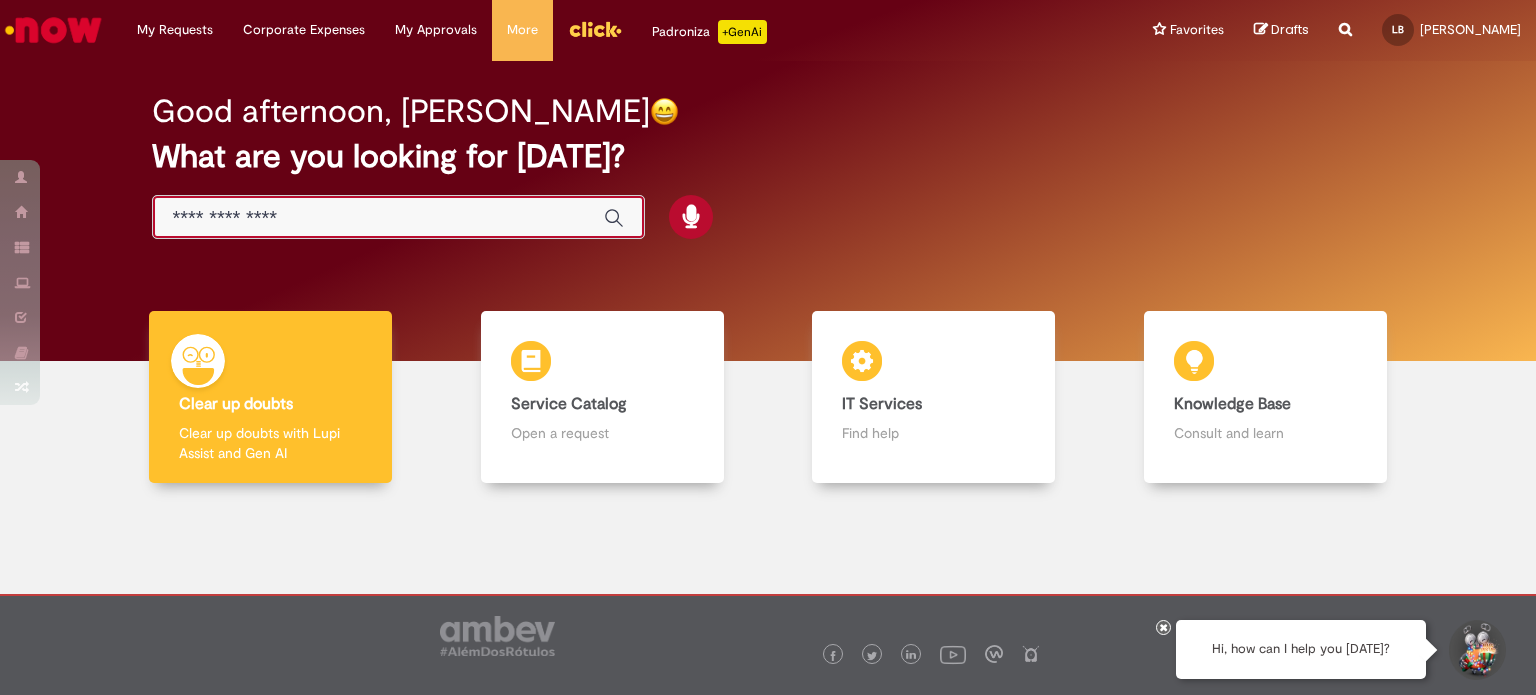 click at bounding box center [378, 218] 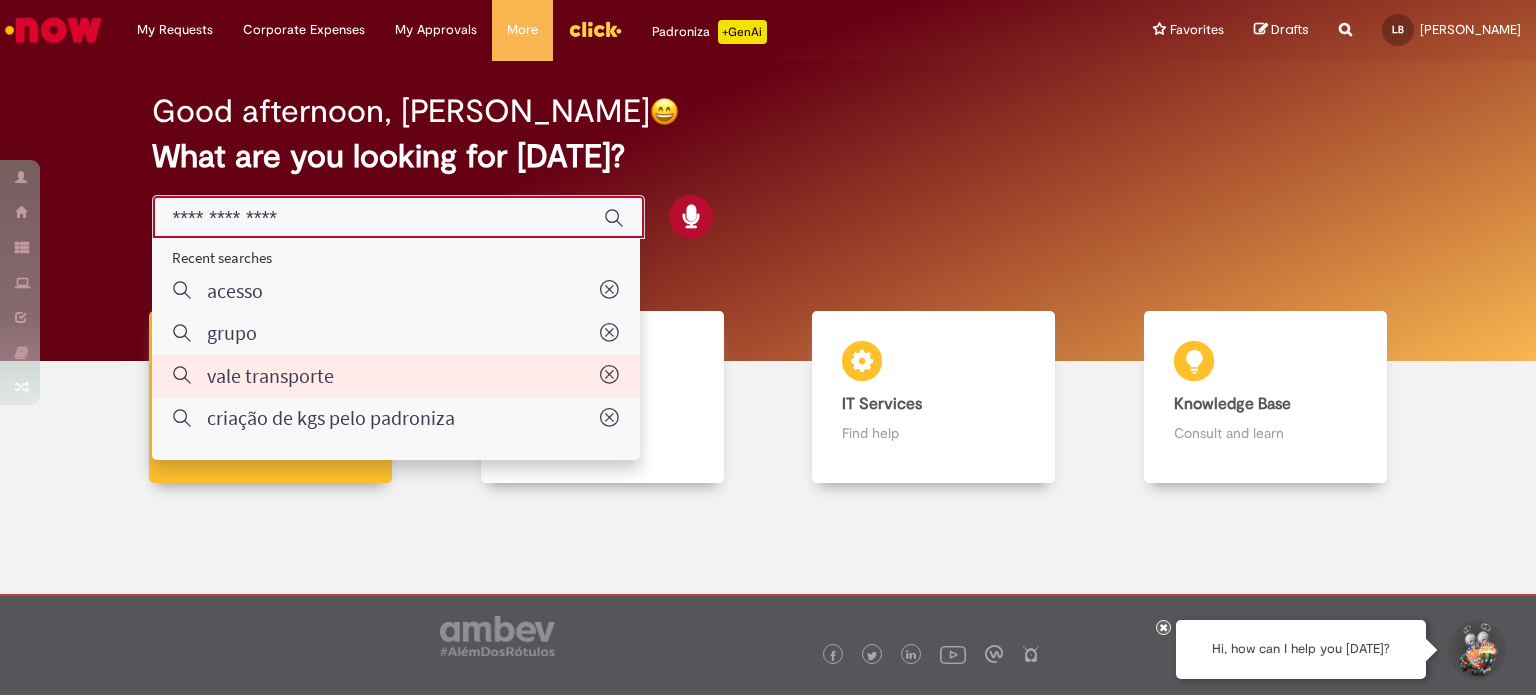 type on "**********" 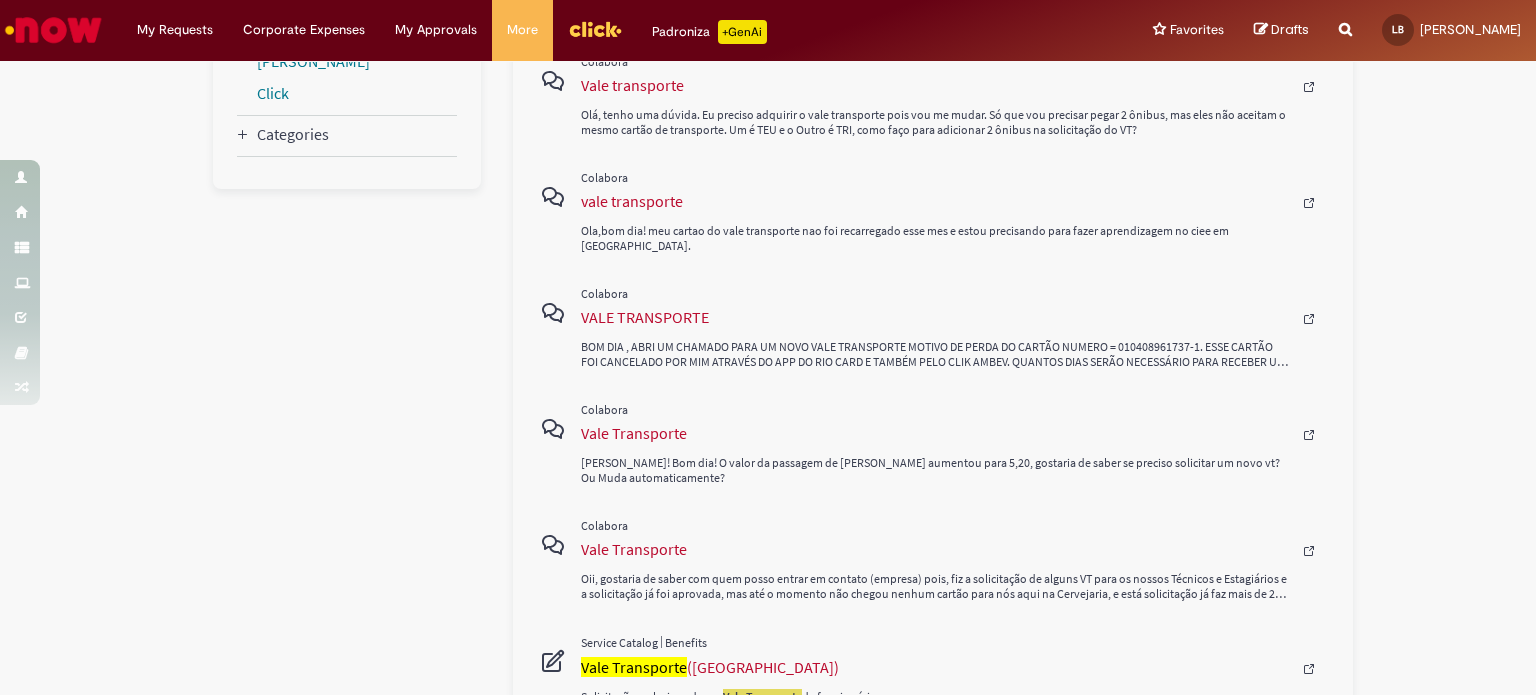scroll, scrollTop: 600, scrollLeft: 0, axis: vertical 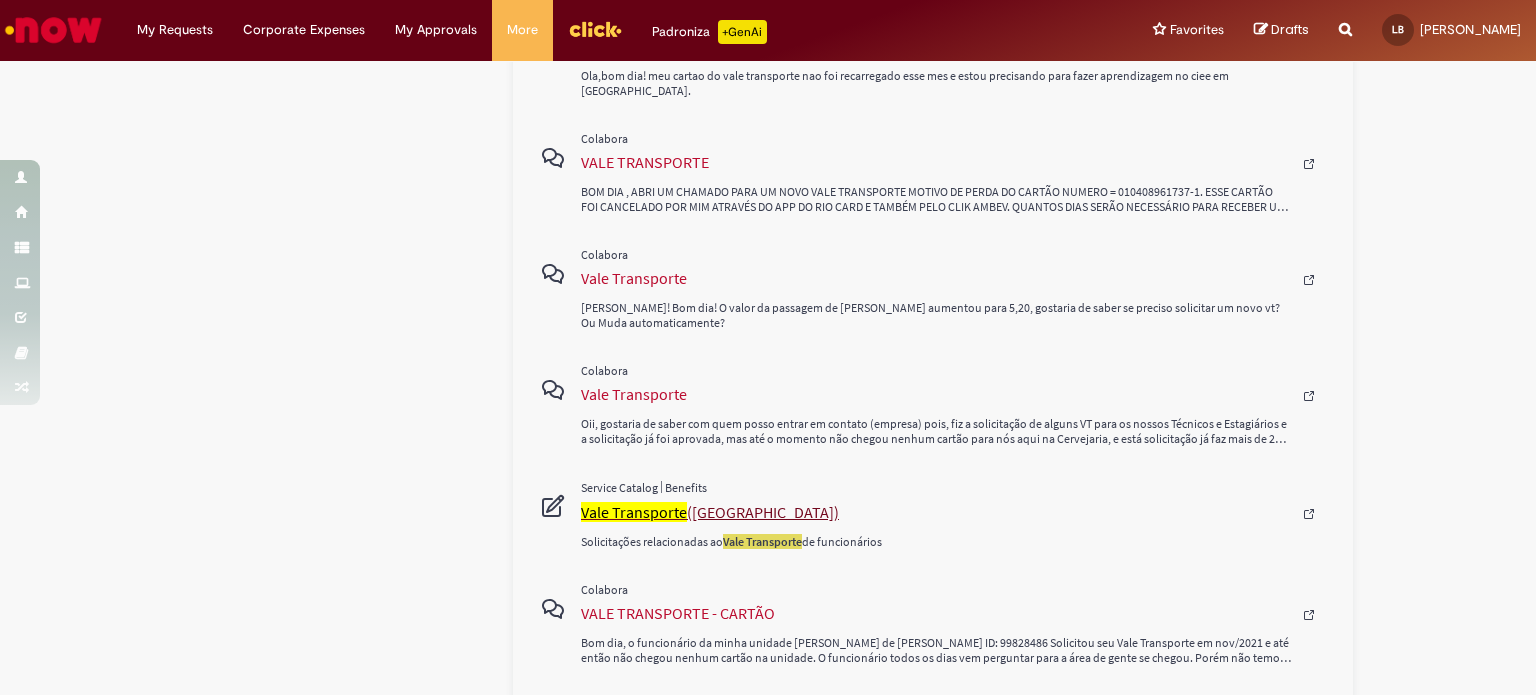 click on "Vale Transporte" at bounding box center (634, 512) 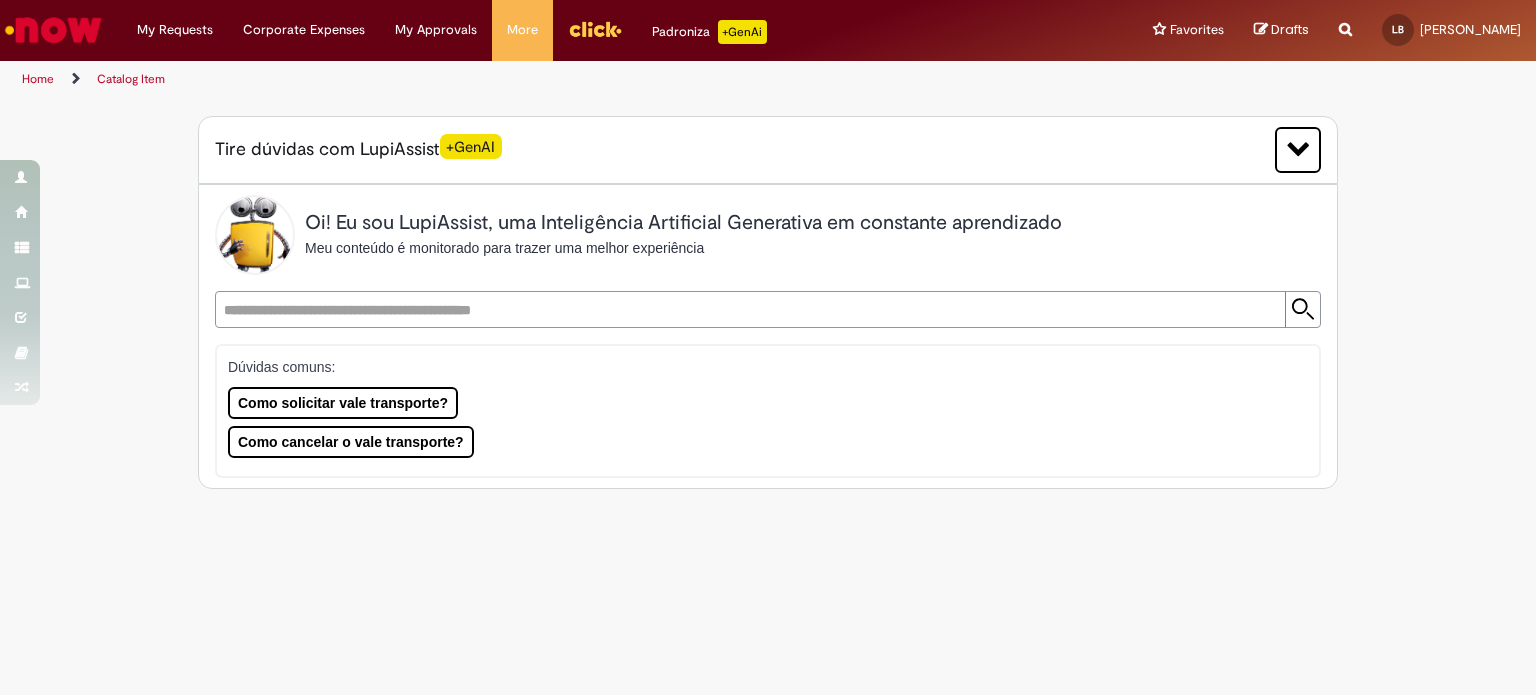 scroll, scrollTop: 0, scrollLeft: 0, axis: both 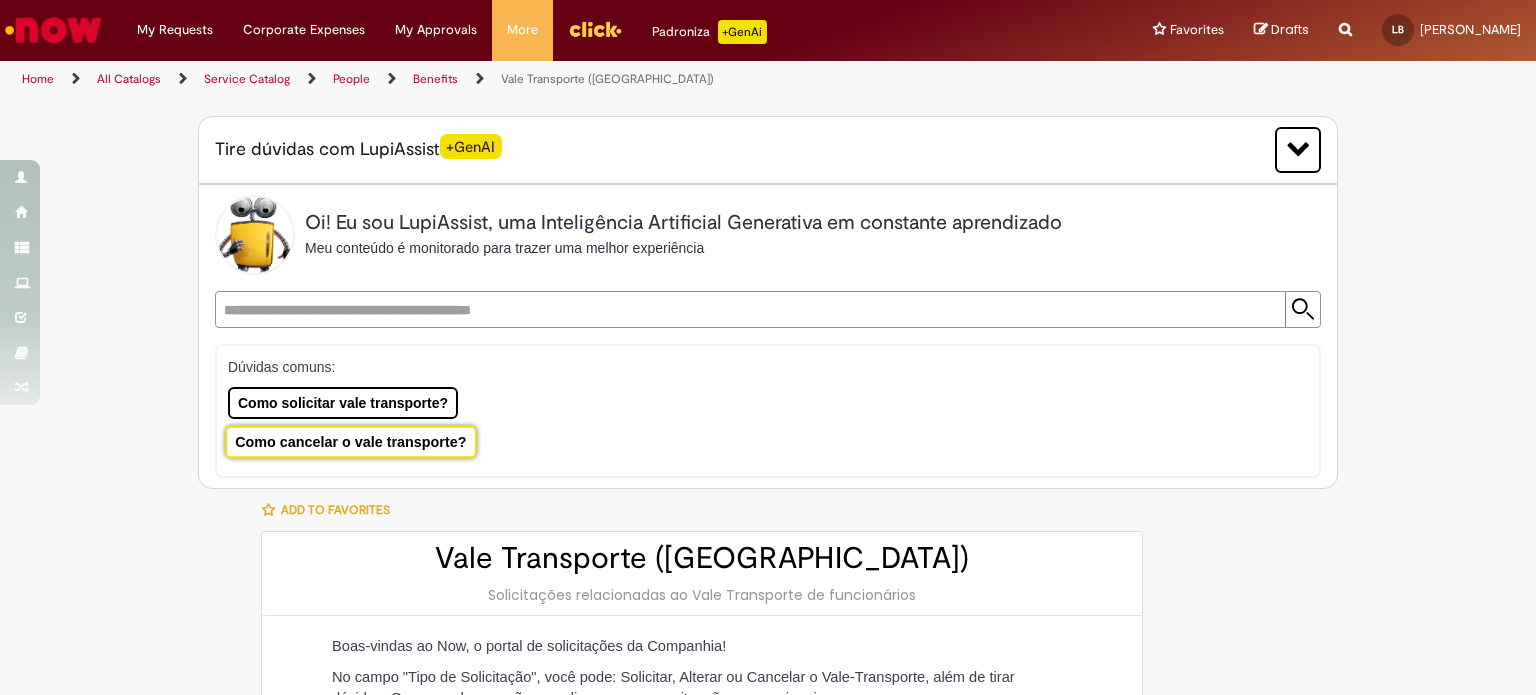 type on "**********" 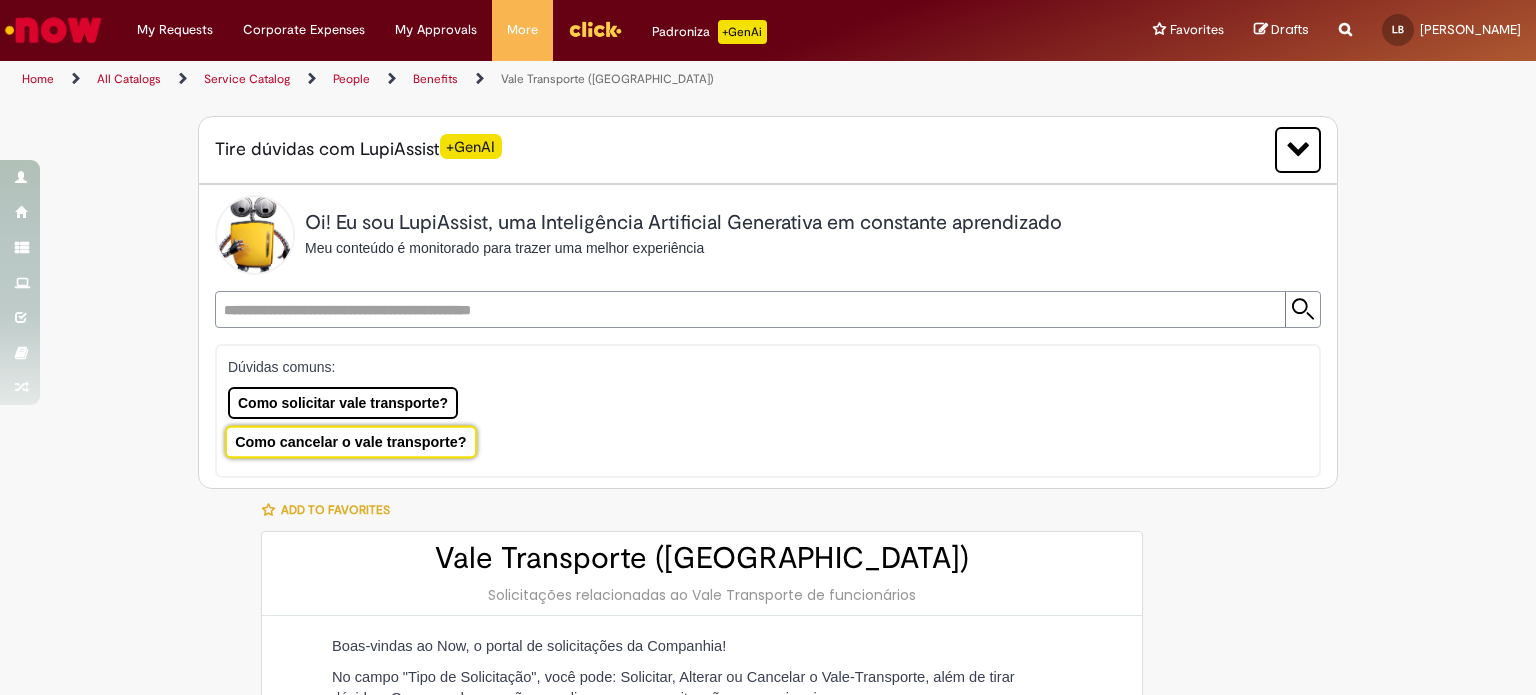 type on "**********" 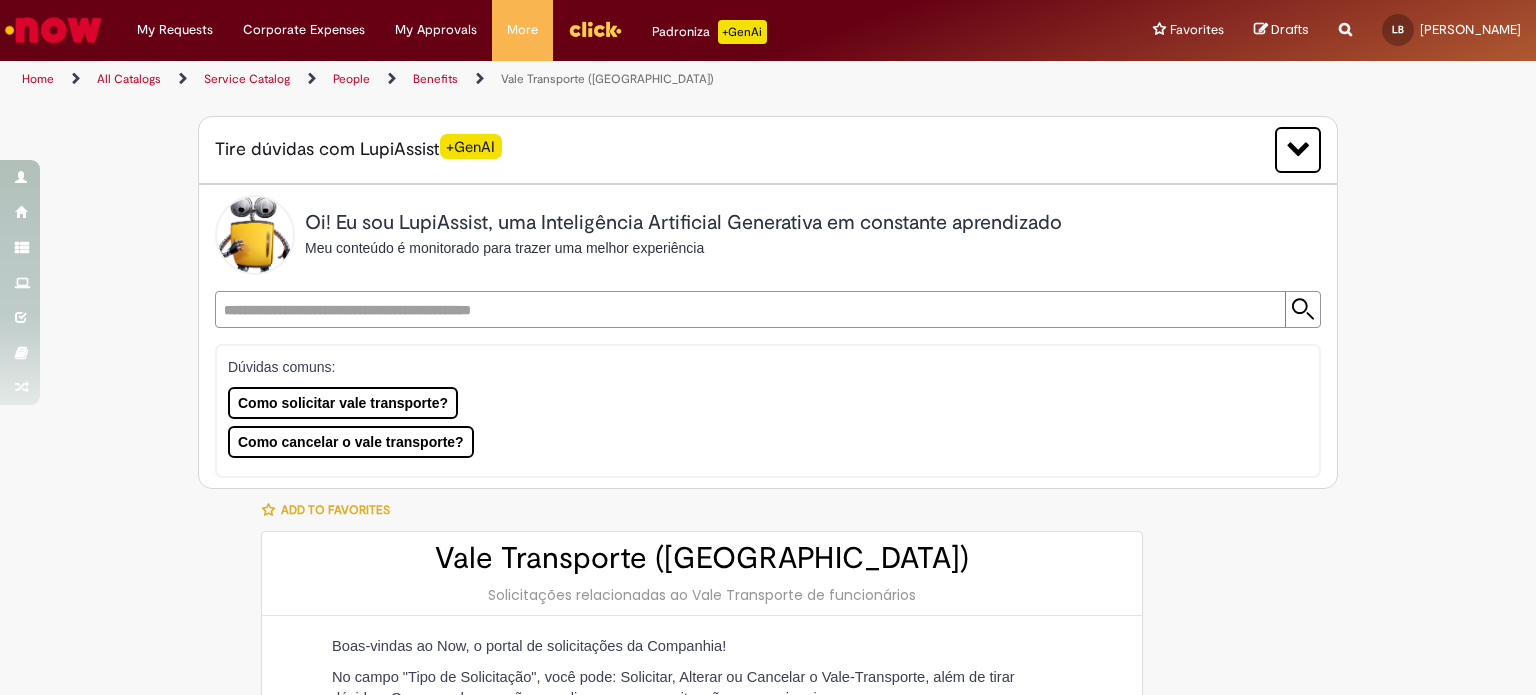 type on "**********" 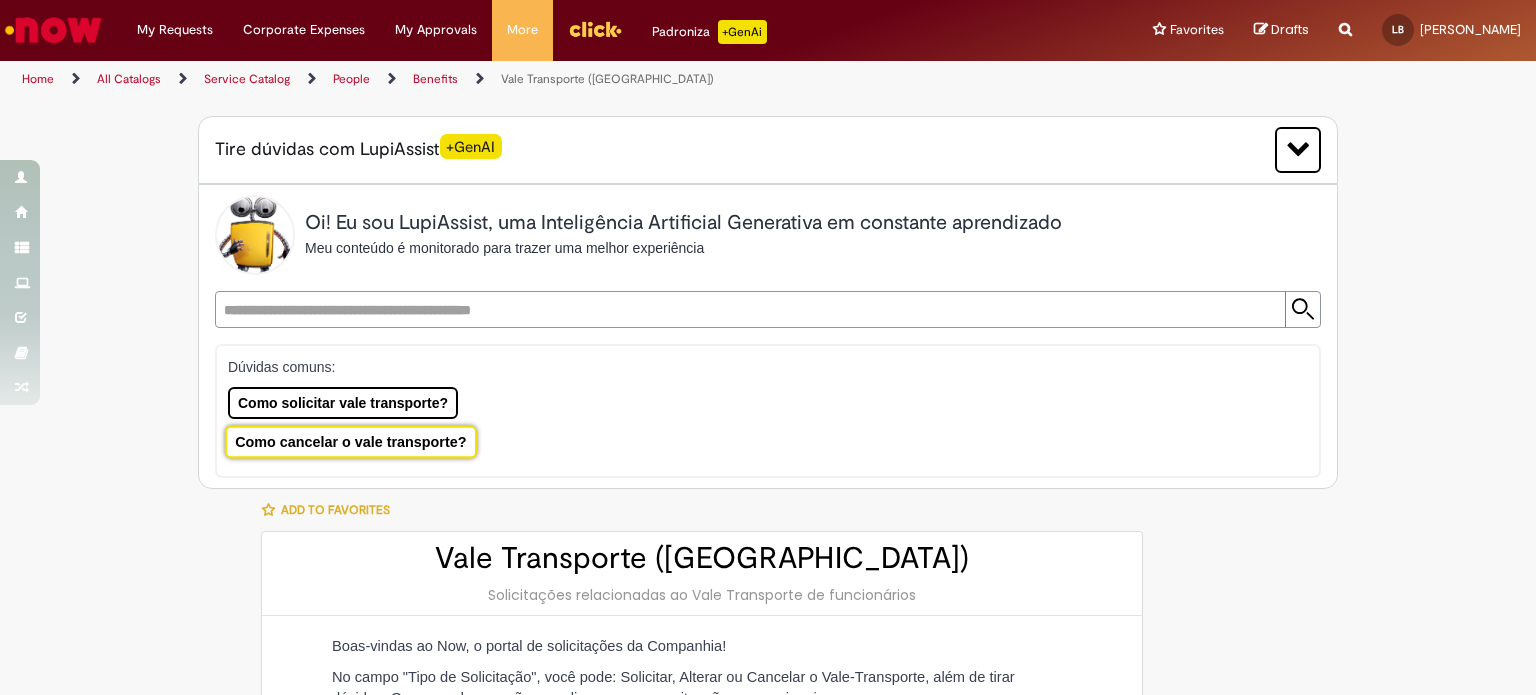 click on "Como cancelar o vale transporte?" at bounding box center (351, 441) 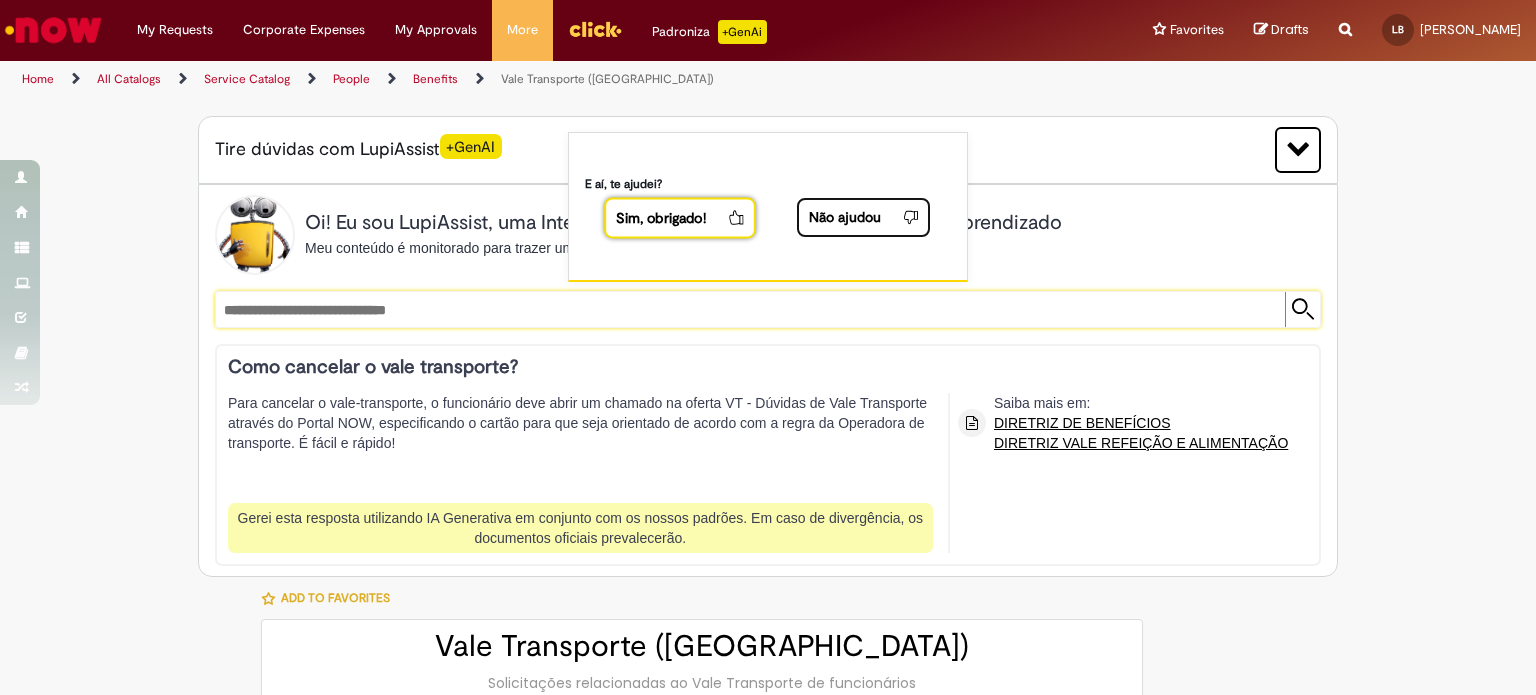 click on "Sim, obrigado!" at bounding box center (665, 217) 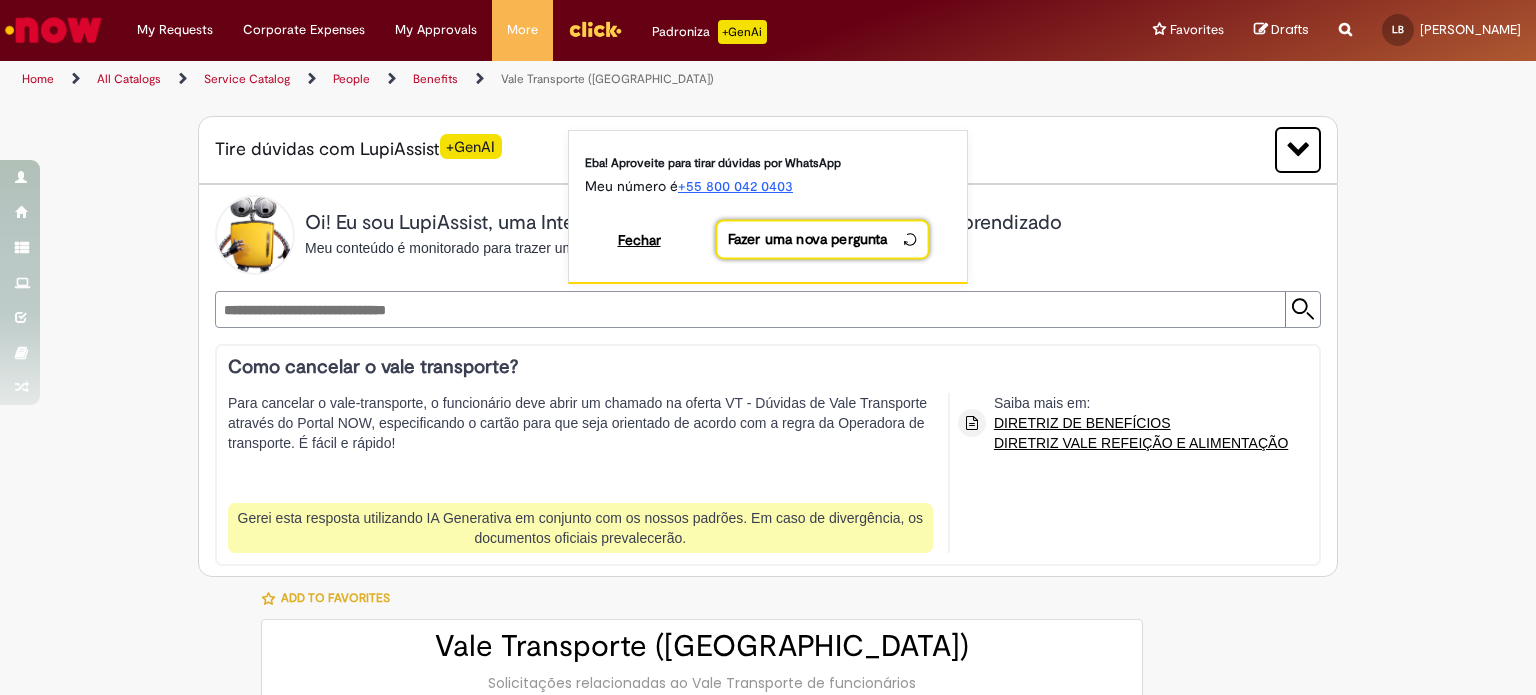 click on "Fazer uma nova pergunta" at bounding box center (807, 239) 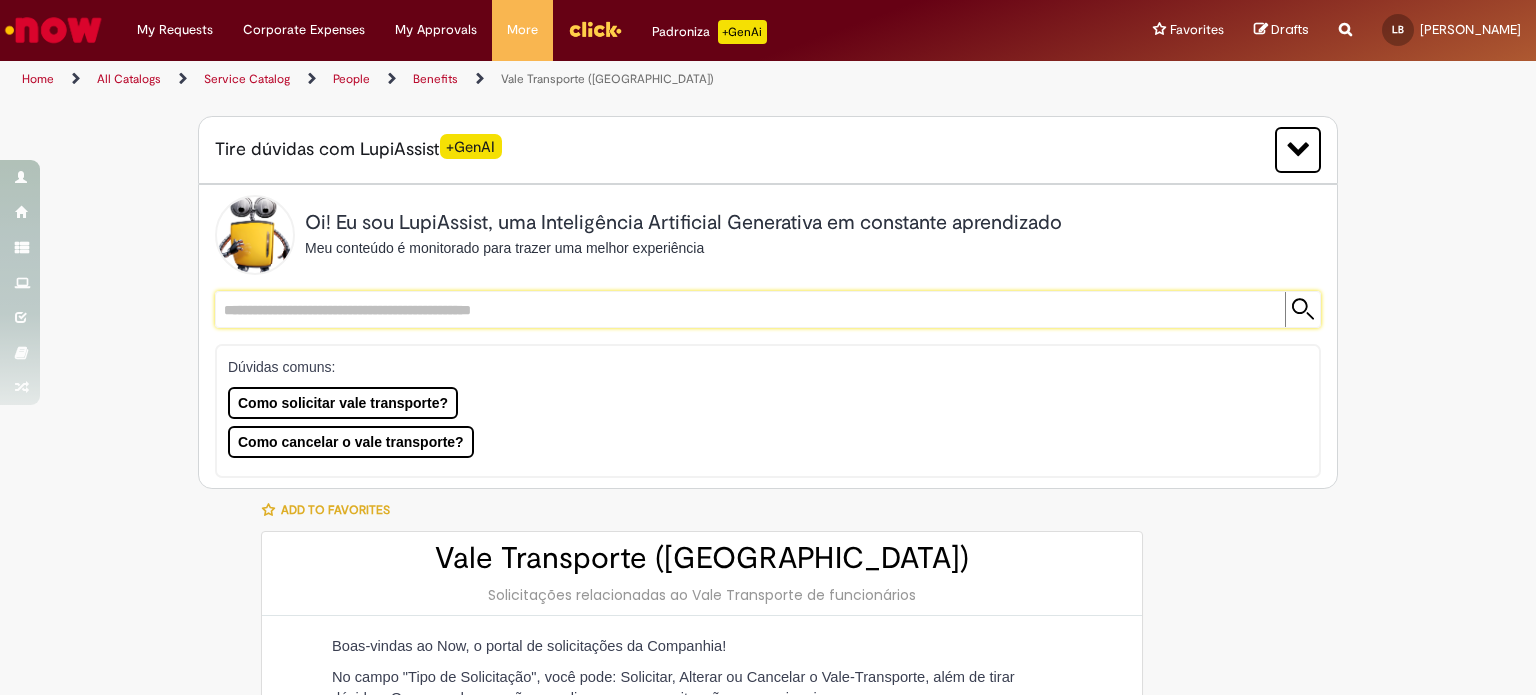 click on "Oi! Eu sou LupiAssist, uma Inteligência Artificial Generativa em constante aprendizado   Meu conteúdo é monitorado para trazer uma melhor experiência
Dúvidas comuns:   Como solicitar vale transporte? Como cancelar o vale transporte?
Só mais um instante, estou consultando nossas bases de conhecimento  e escrevendo a melhor resposta pra você!
Title
Lorem ipsum dolor sit amet    Fazer uma nova pergunta
Gerei esta resposta utilizando IA Generativa em conjunto com os nossos padrões. Em caso de divergência, os documentos oficiais prevalecerão.
Saiba mais em:
Ou ligue para:" at bounding box center [768, 336] 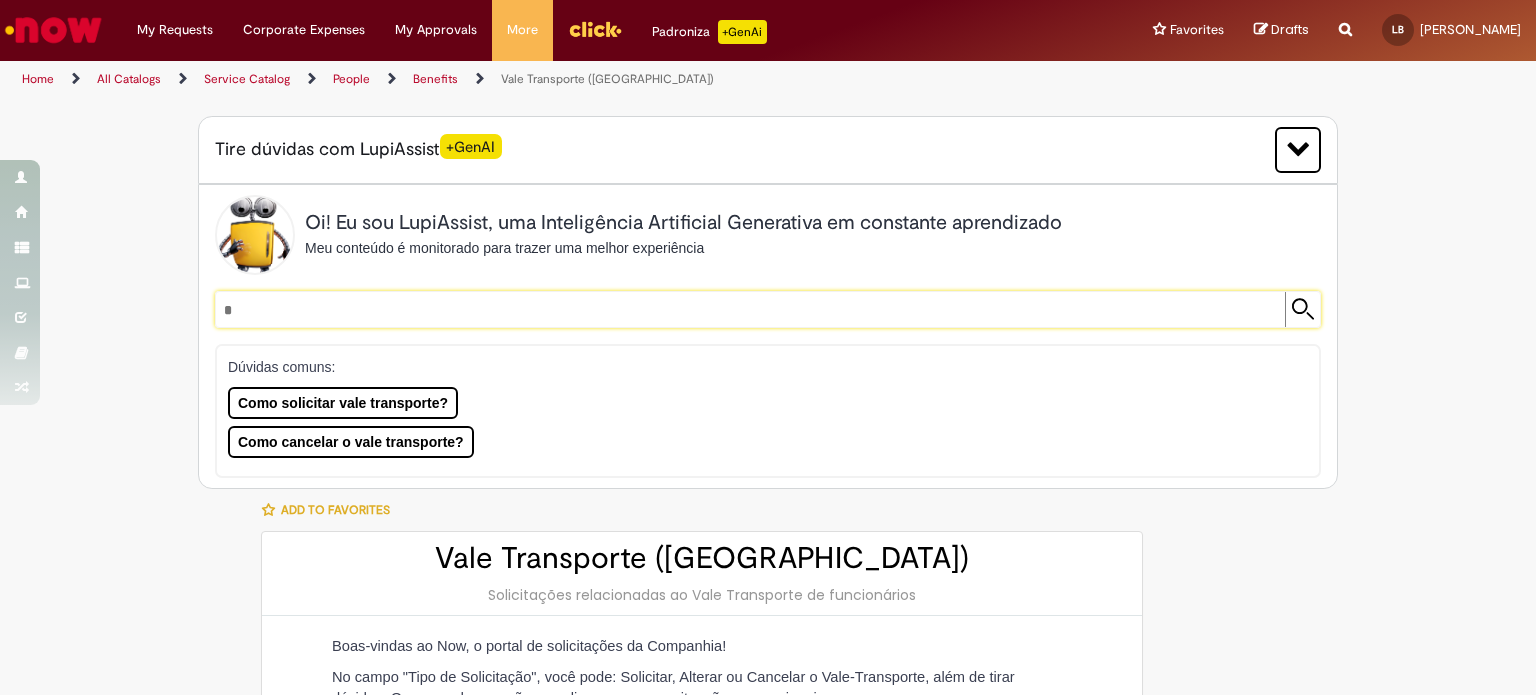 click on "*" at bounding box center (748, 309) 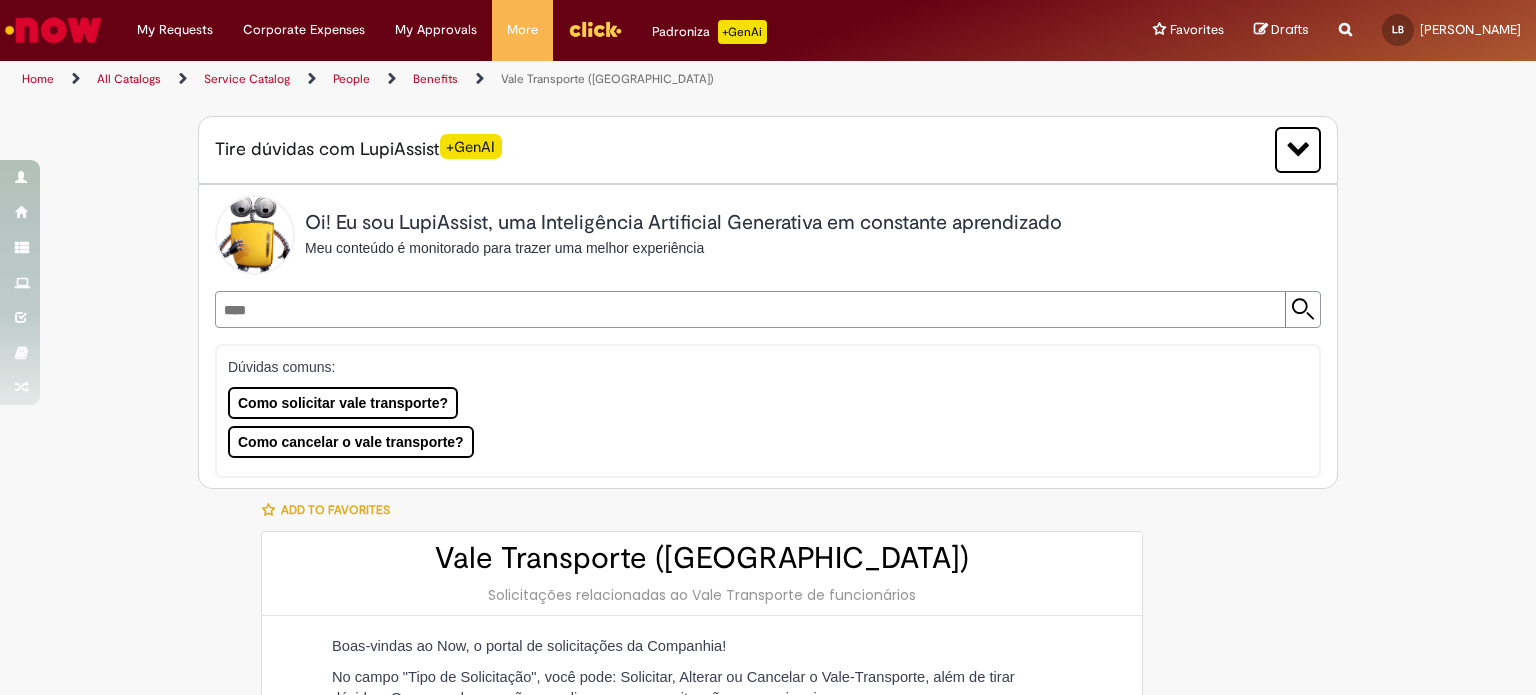 click on "Oi! Eu sou LupiAssist, uma Inteligência Artificial Generativa em constante aprendizado   Meu conteúdo é monitorado para trazer uma melhor experiência
****
Dúvidas comuns:   Como solicitar vale transporte? Como cancelar o vale transporte?
Só mais um instante, estou consultando nossas bases de conhecimento  e escrevendo a melhor resposta pra você!
Title
Lorem ipsum dolor sit amet    Fazer uma nova pergunta
Gerei esta resposta utilizando IA Generativa em conjunto com os nossos padrões. Em caso de divergência, os documentos oficiais prevalecerão.
Saiba mais em:
Ou ligue para:" at bounding box center [768, 336] 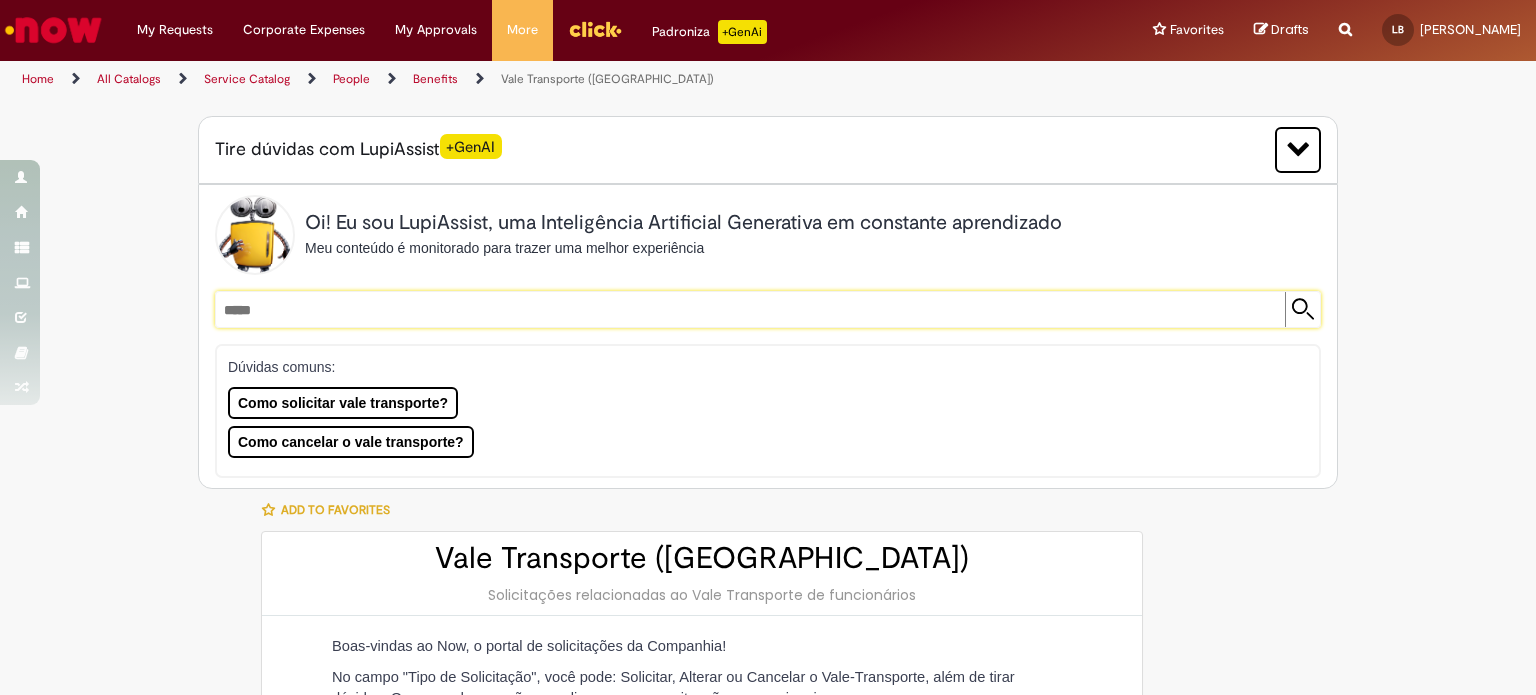 type on "*****" 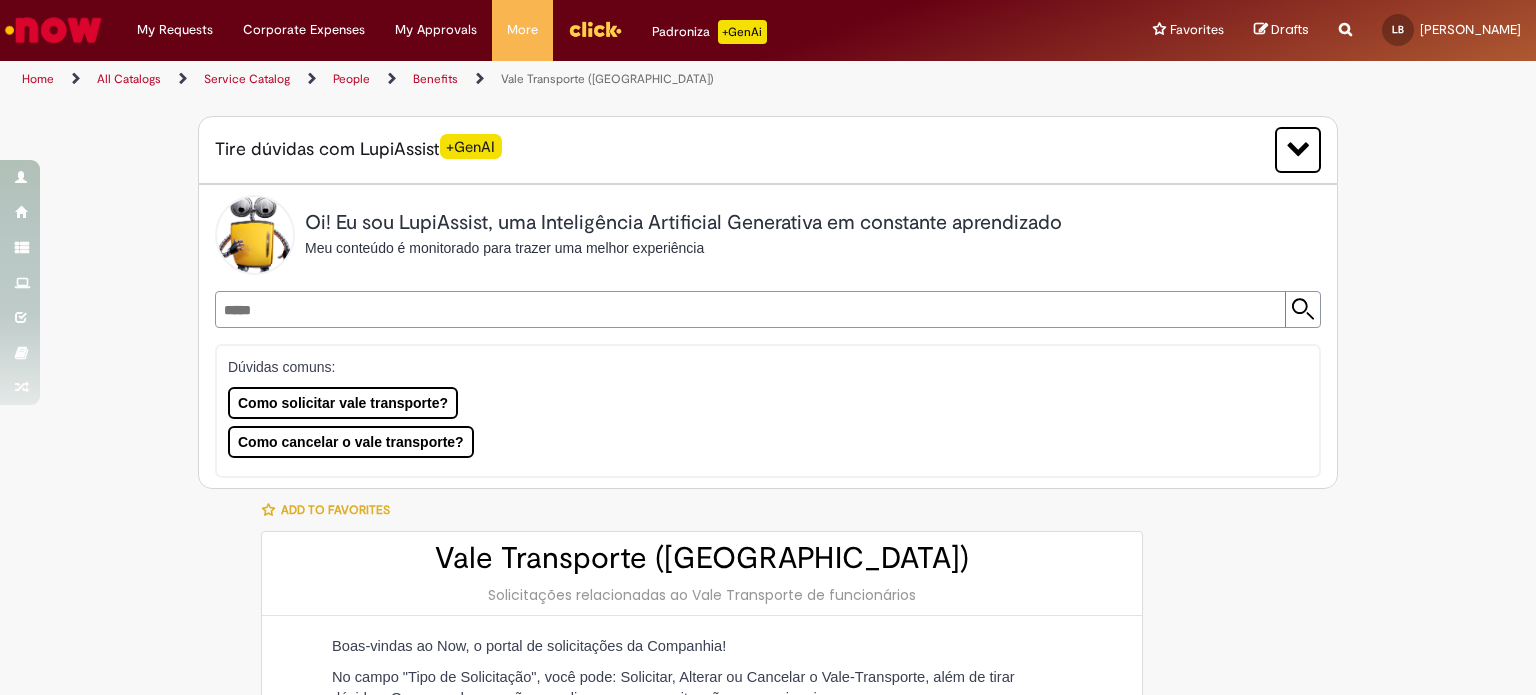 click on "Dúvidas comuns:   Como solicitar vale transporte? Como cancelar o vale transporte?
Só mais um instante, estou consultando nossas bases de conhecimento  e escrevendo a melhor resposta pra você!
Title
Lorem ipsum dolor sit amet    Fazer uma nova pergunta
Gerei esta resposta utilizando IA Generativa em conjunto com os nossos padrões. Em caso de divergência, os documentos oficiais prevalecerão.
Saiba mais em:
Ou ligue para:" at bounding box center [768, 411] 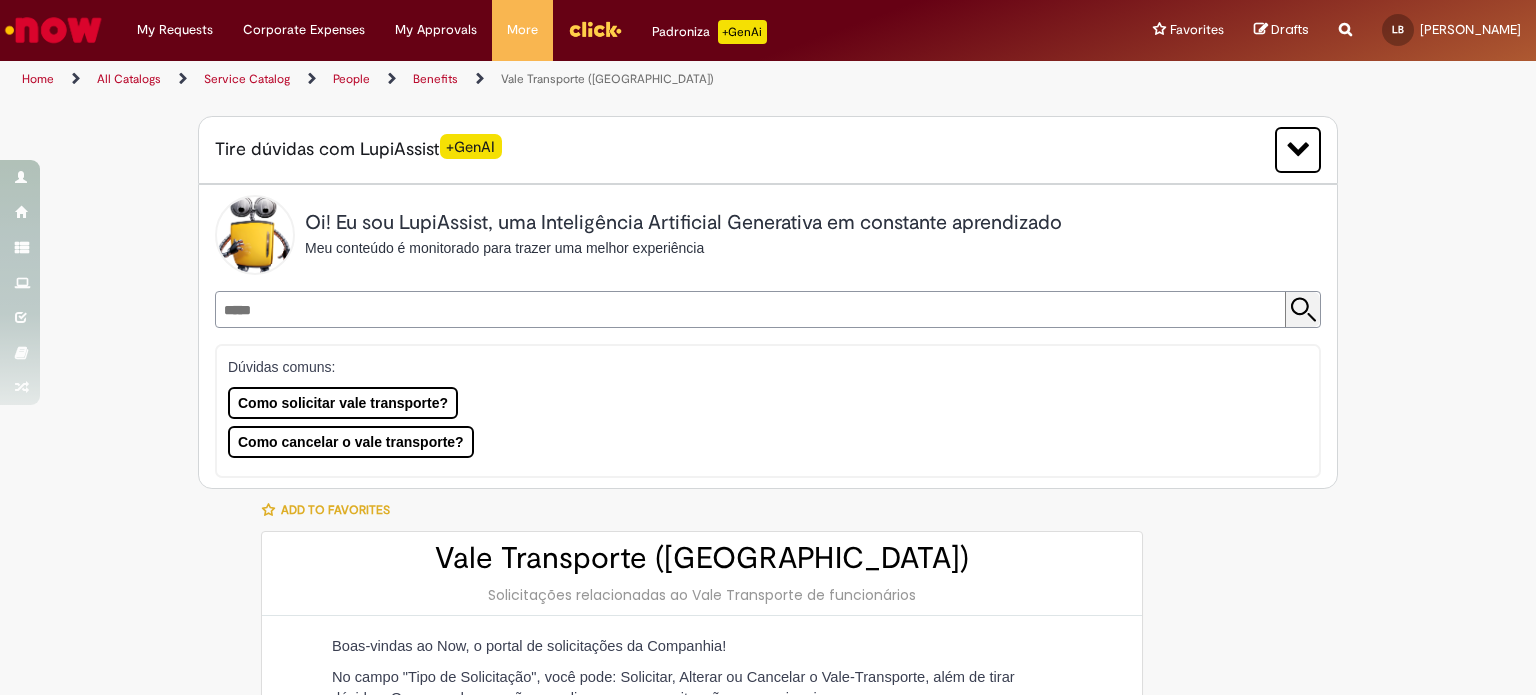 click at bounding box center (1302, 309) 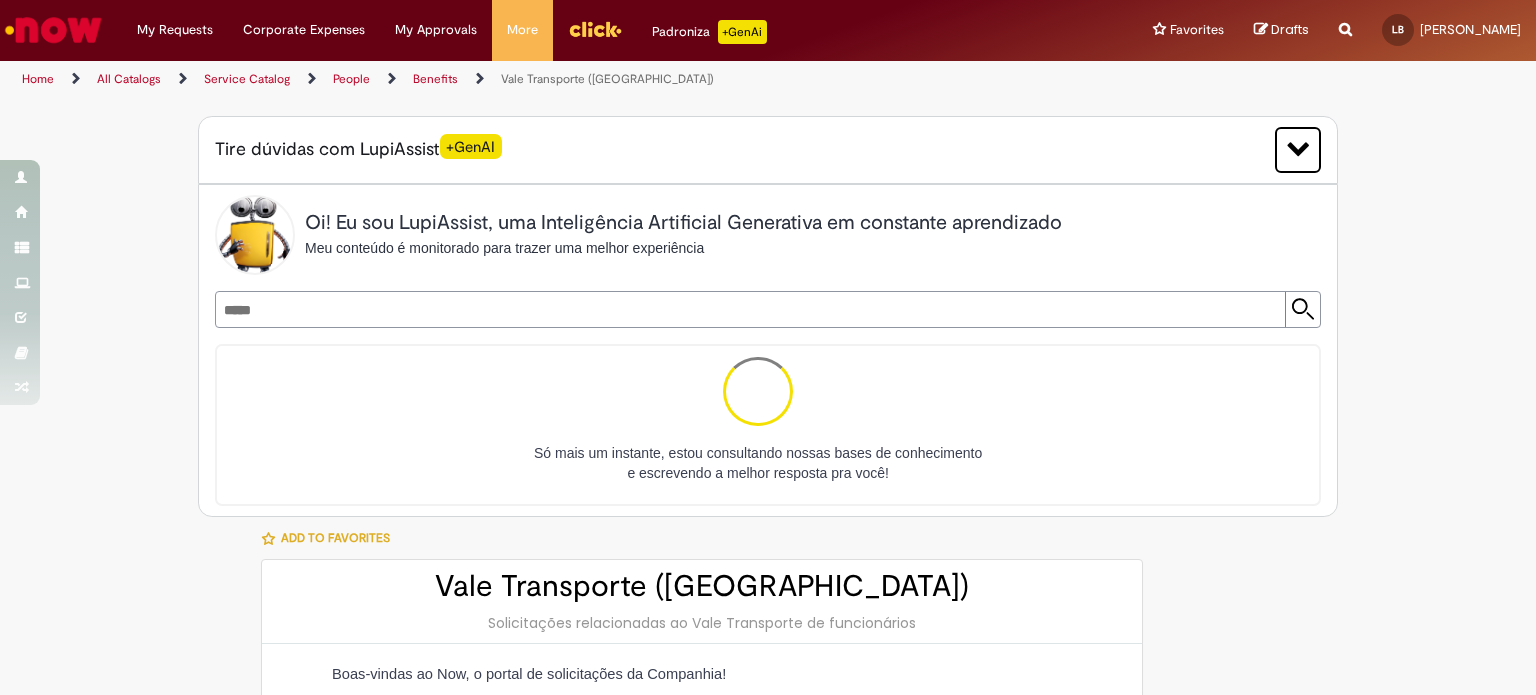click on "Tire dúvidas com LupiAssist    +GenAI
Oi! Eu sou LupiAssist, uma Inteligência Artificial Generativa em constante aprendizado   Meu conteúdo é monitorado para trazer uma melhor experiência
*****
Dúvidas comuns:   Como solicitar vale transporte? Como cancelar o vale transporte?
Só mais um instante, estou consultando nossas bases de conhecimento  e escrevendo a melhor resposta pra você!
Title
Lorem ipsum dolor sit amet    Fazer uma nova pergunta
Gerei esta resposta utilizando IA Generativa em conjunto com os nossos padrões. Em caso de divergência, os documentos oficiais prevalecerão.
Saiba mais em:
Ou ligue para:" at bounding box center [768, 931] 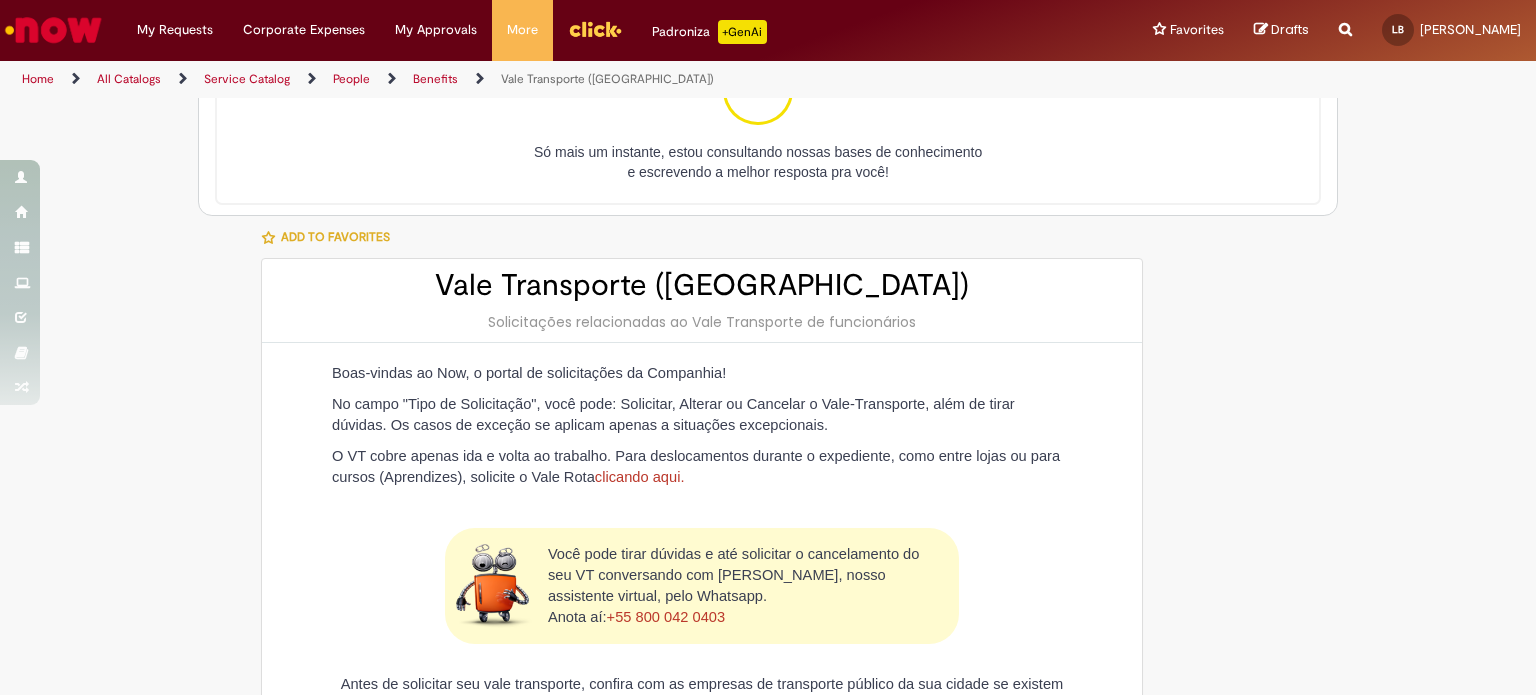 scroll, scrollTop: 0, scrollLeft: 0, axis: both 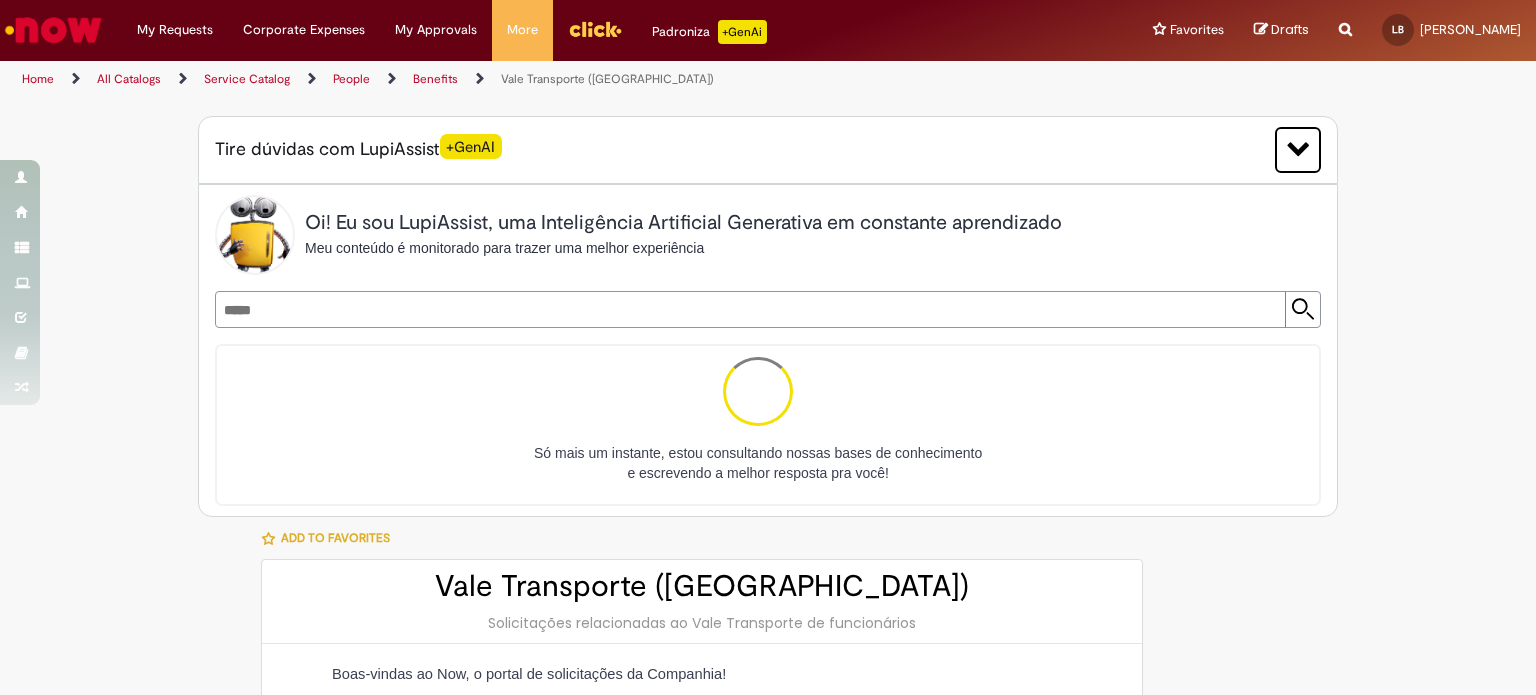 click on "Tire dúvidas com LupiAssist    +GenAI
Oi! Eu sou LupiAssist, uma Inteligência Artificial Generativa em constante aprendizado   Meu conteúdo é monitorado para trazer uma melhor experiência
*****
Dúvidas comuns:   Como solicitar vale transporte? Como cancelar o vale transporte?
Só mais um instante, estou consultando nossas bases de conhecimento  e escrevendo a melhor resposta pra você!
Title
Lorem ipsum dolor sit amet    Fazer uma nova pergunta
Gerei esta resposta utilizando IA Generativa em conjunto com os nossos padrões. Em caso de divergência, os documentos oficiais prevalecerão.
Saiba mais em:
Ou ligue para:" at bounding box center (768, 931) 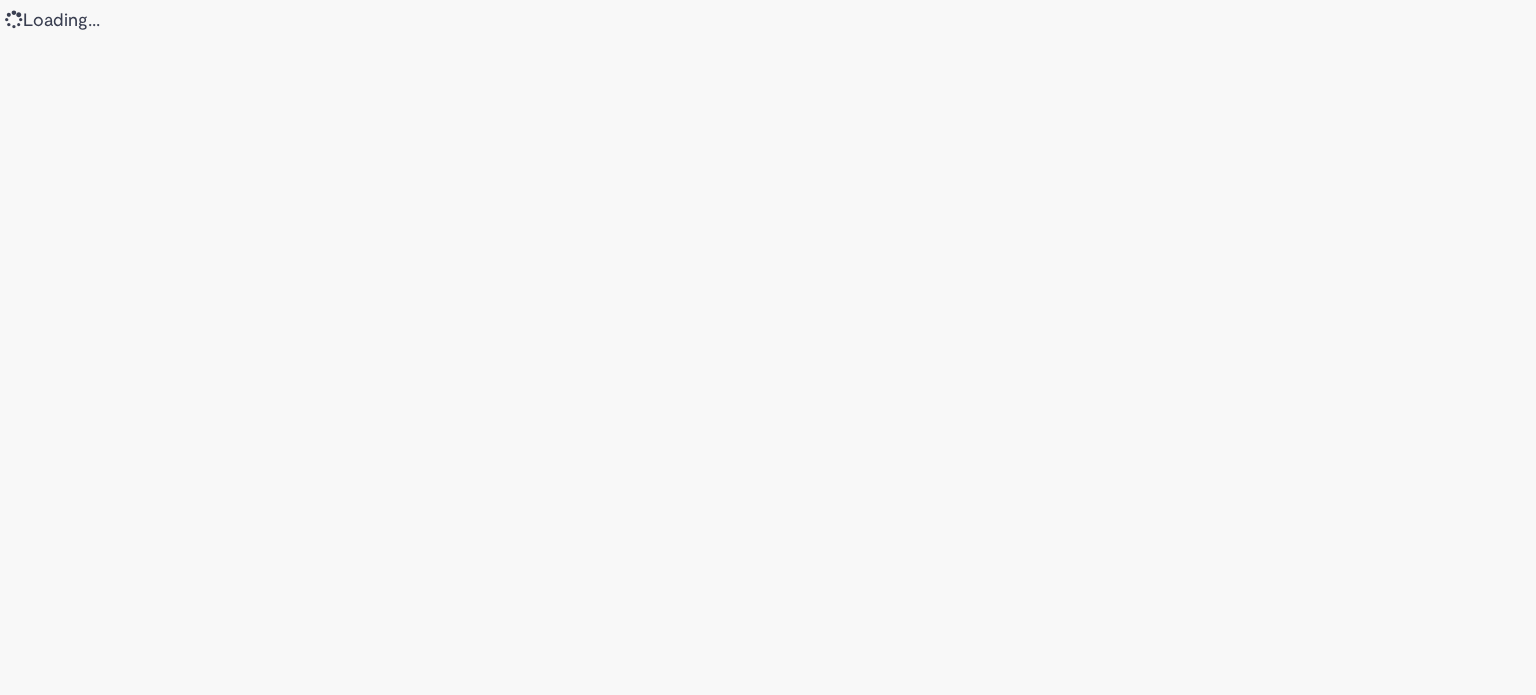 scroll, scrollTop: 0, scrollLeft: 0, axis: both 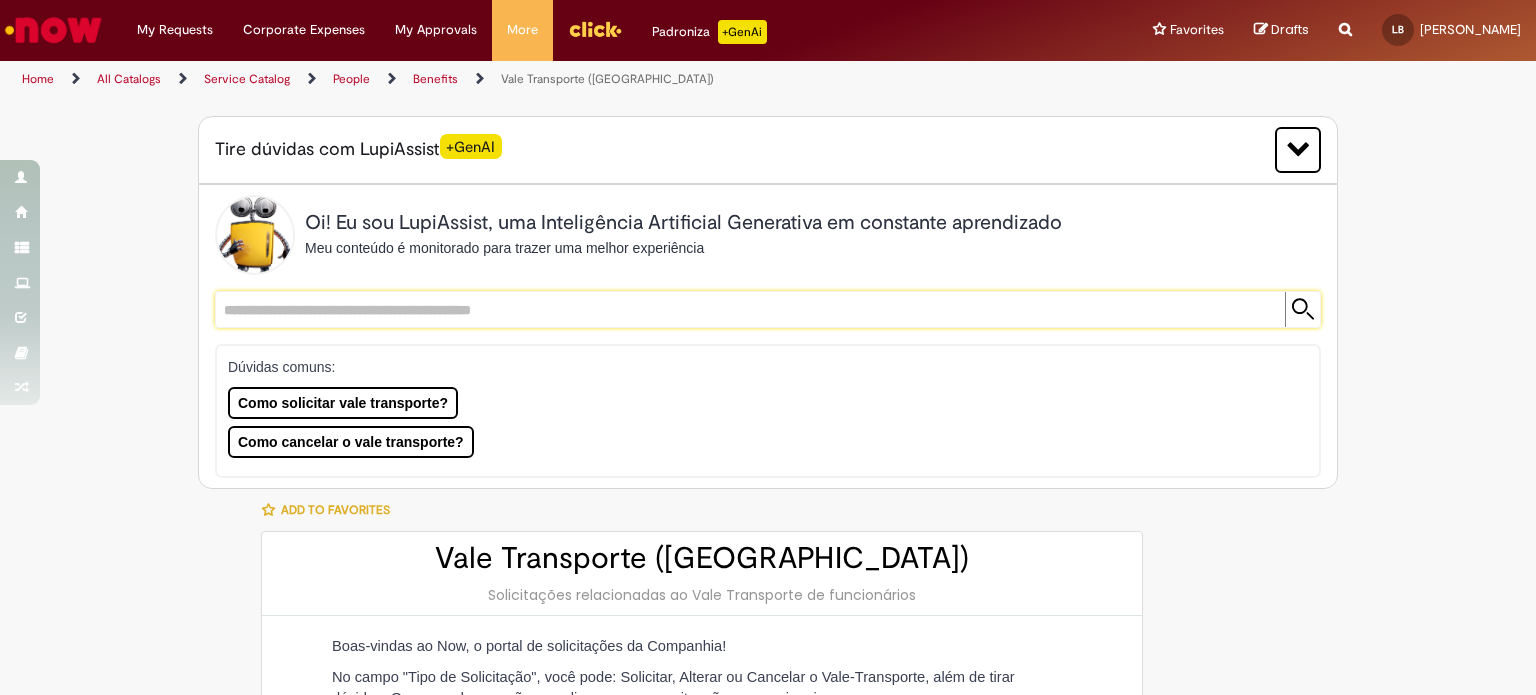 click at bounding box center [748, 309] 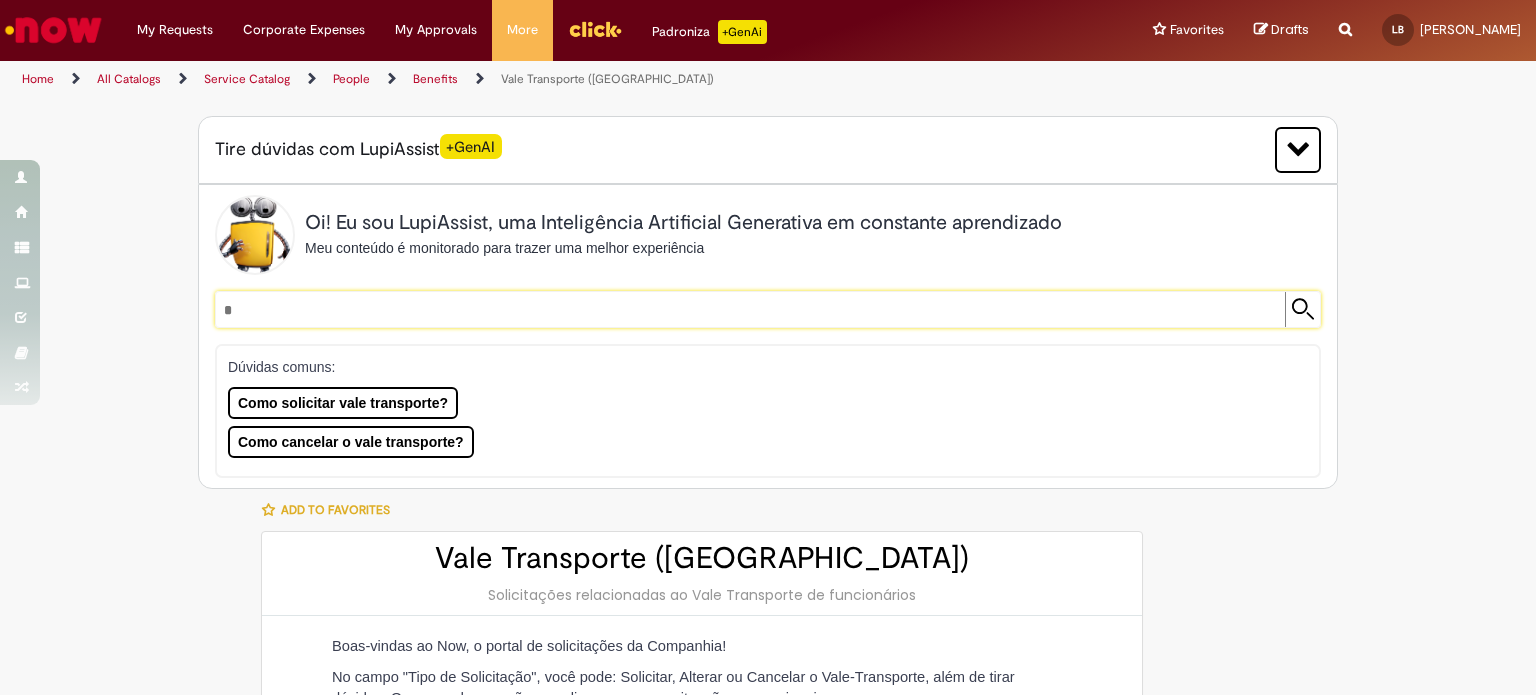 type on "**" 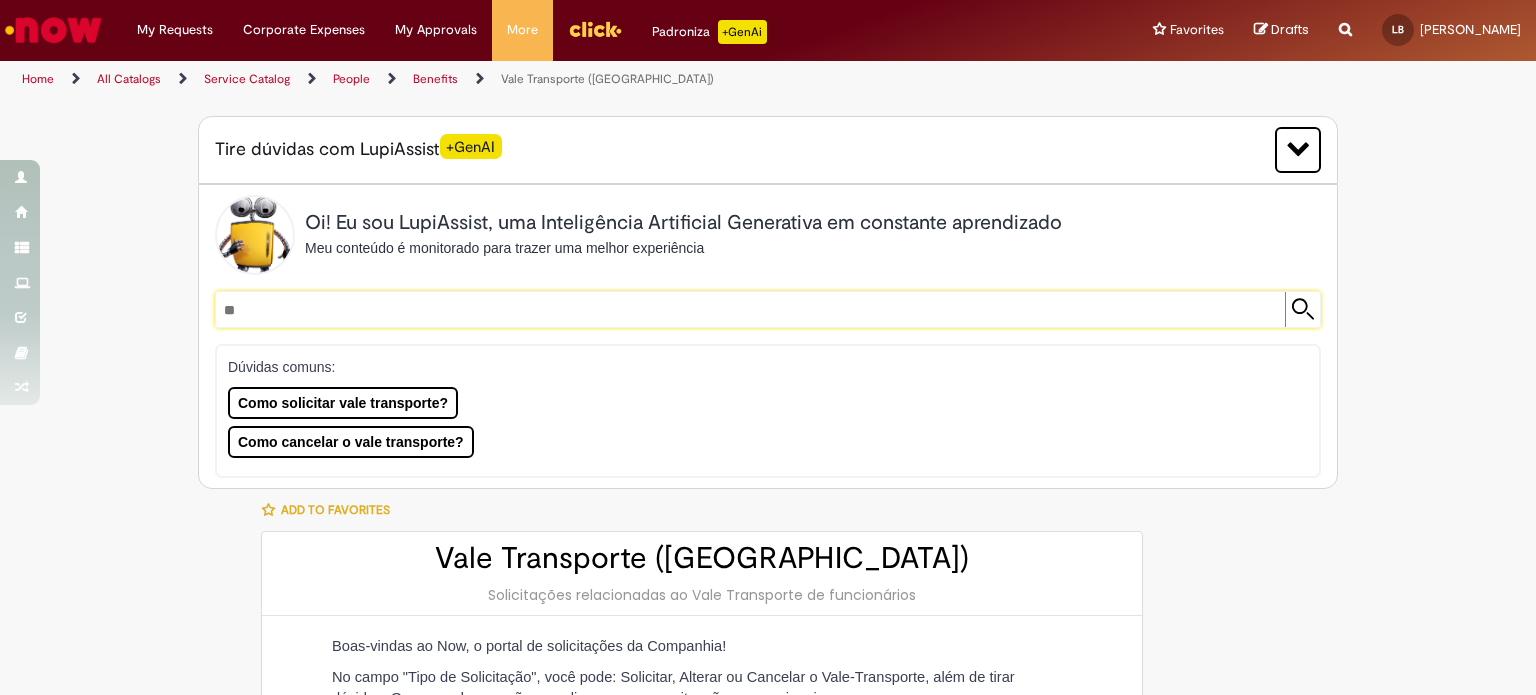 type on "**********" 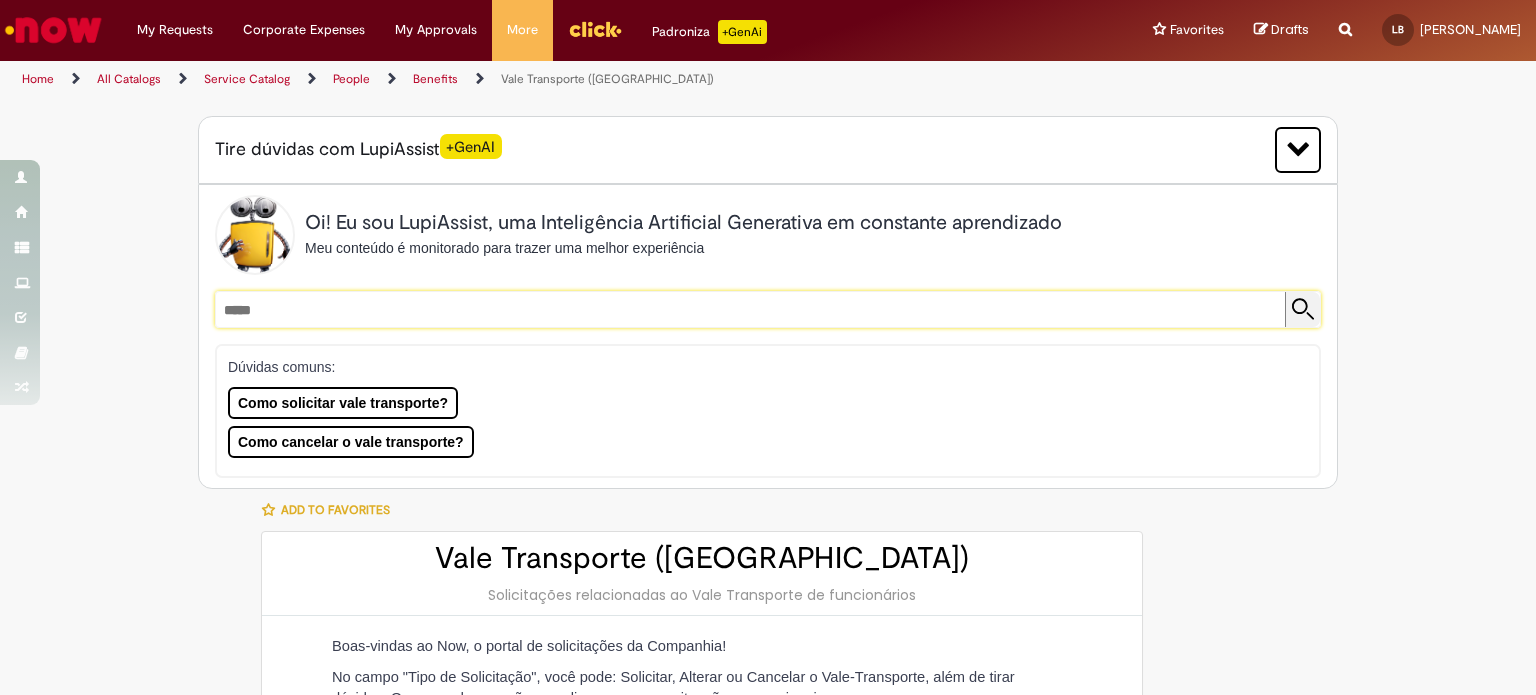 type on "*****" 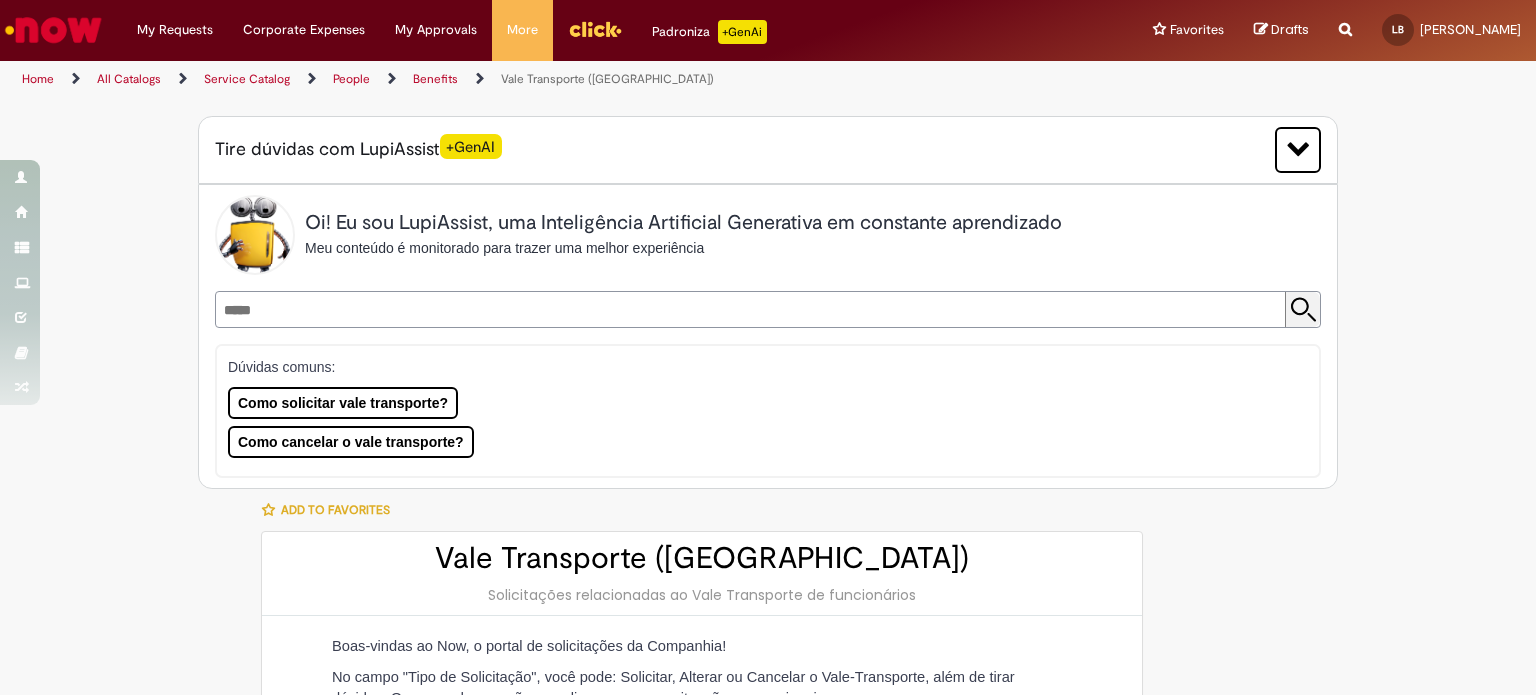 click at bounding box center (1302, 309) 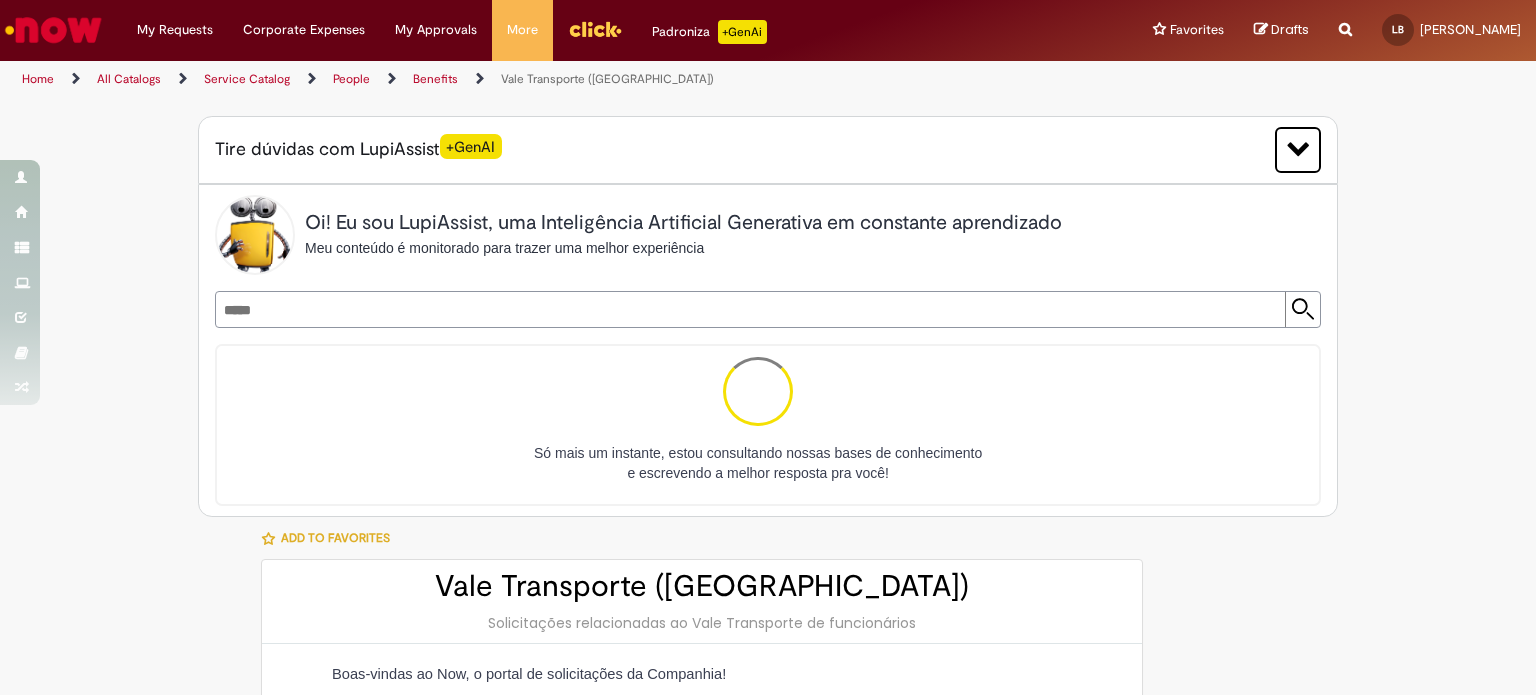 click on "Oi! Eu sou LupiAssist, uma Inteligência Artificial Generativa em constante aprendizado   Meu conteúdo é monitorado para trazer uma melhor experiência" at bounding box center (768, 235) 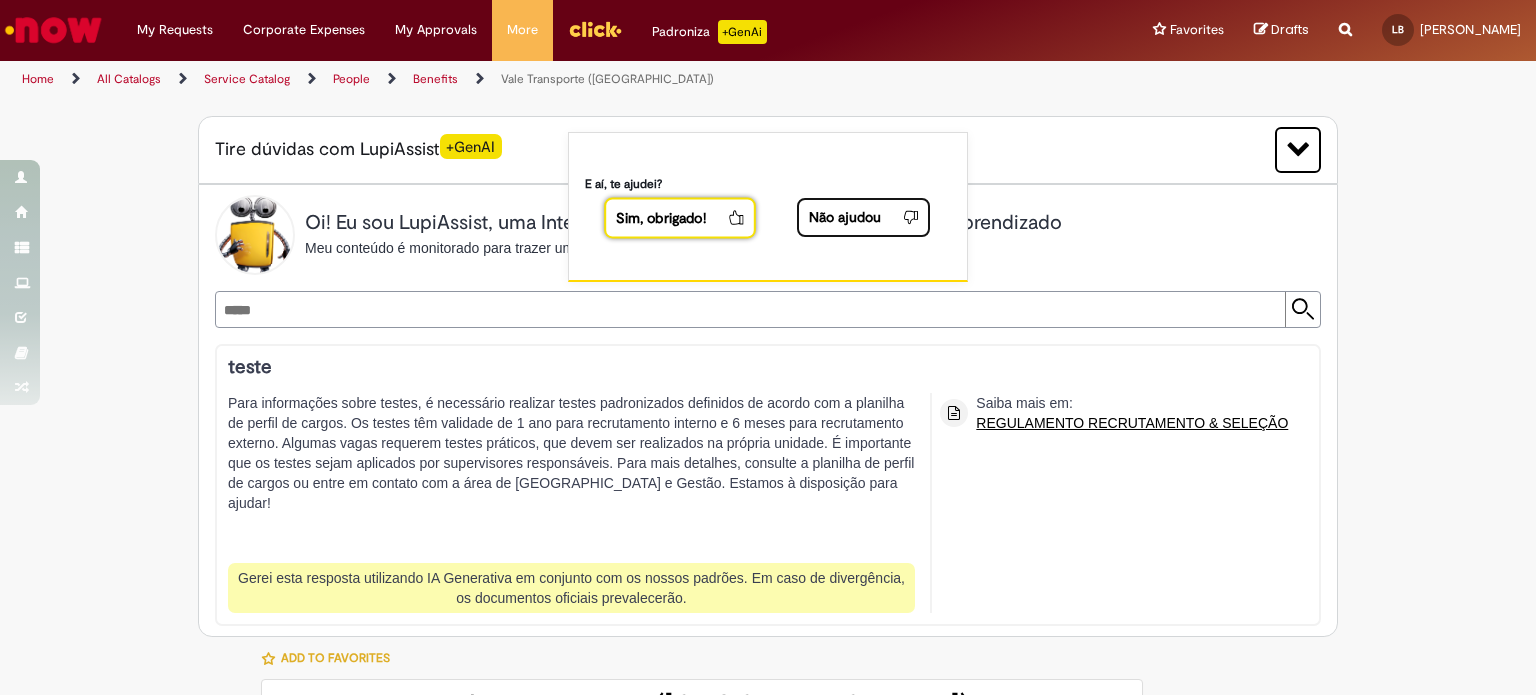 click 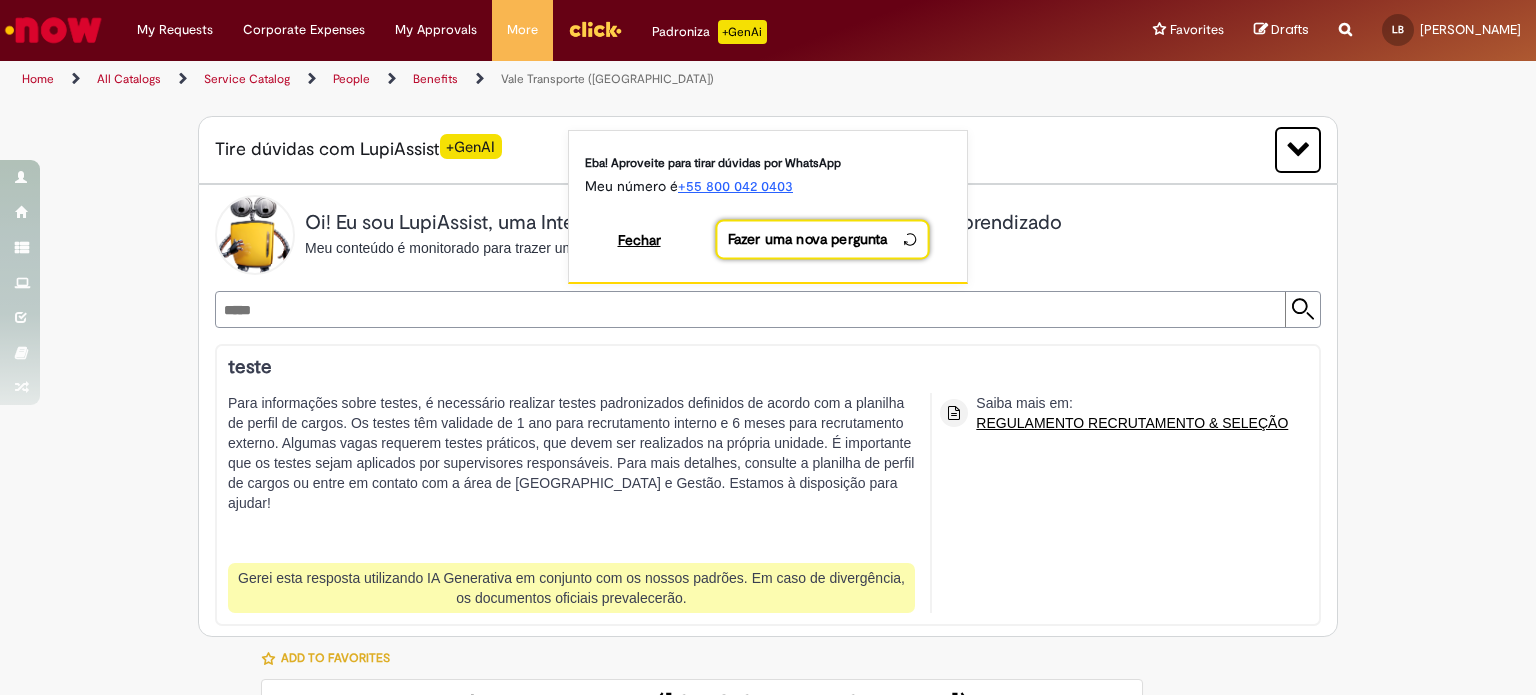 click on "Fazer uma nova pergunta" at bounding box center (807, 239) 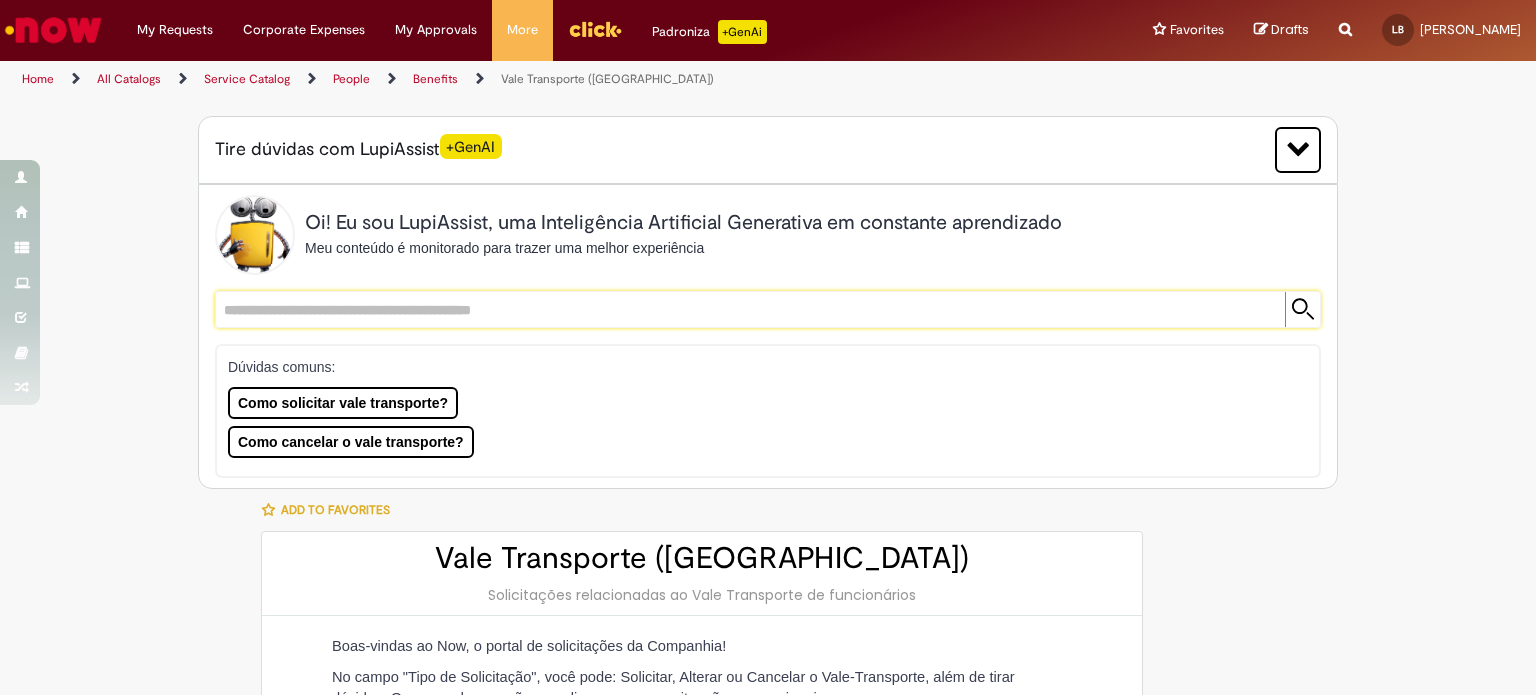 click at bounding box center [748, 309] 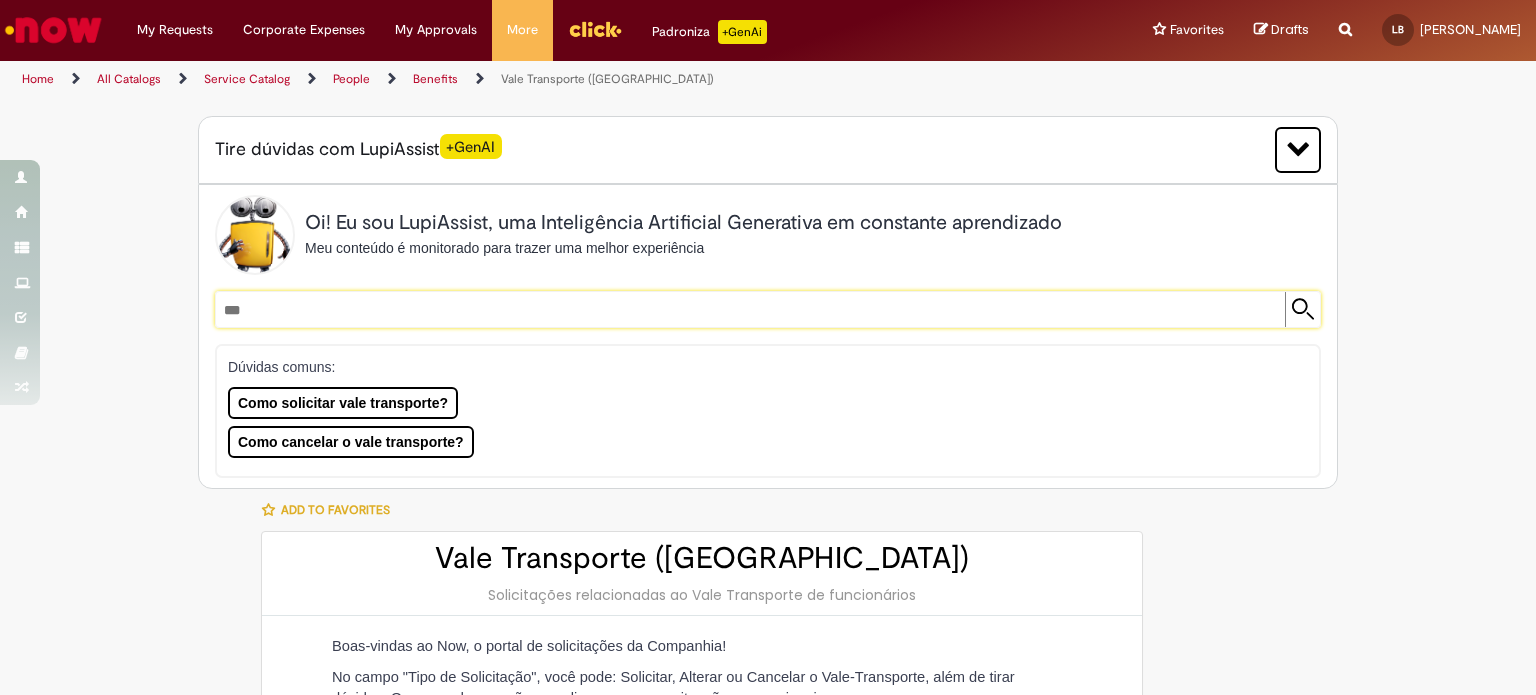 type on "***" 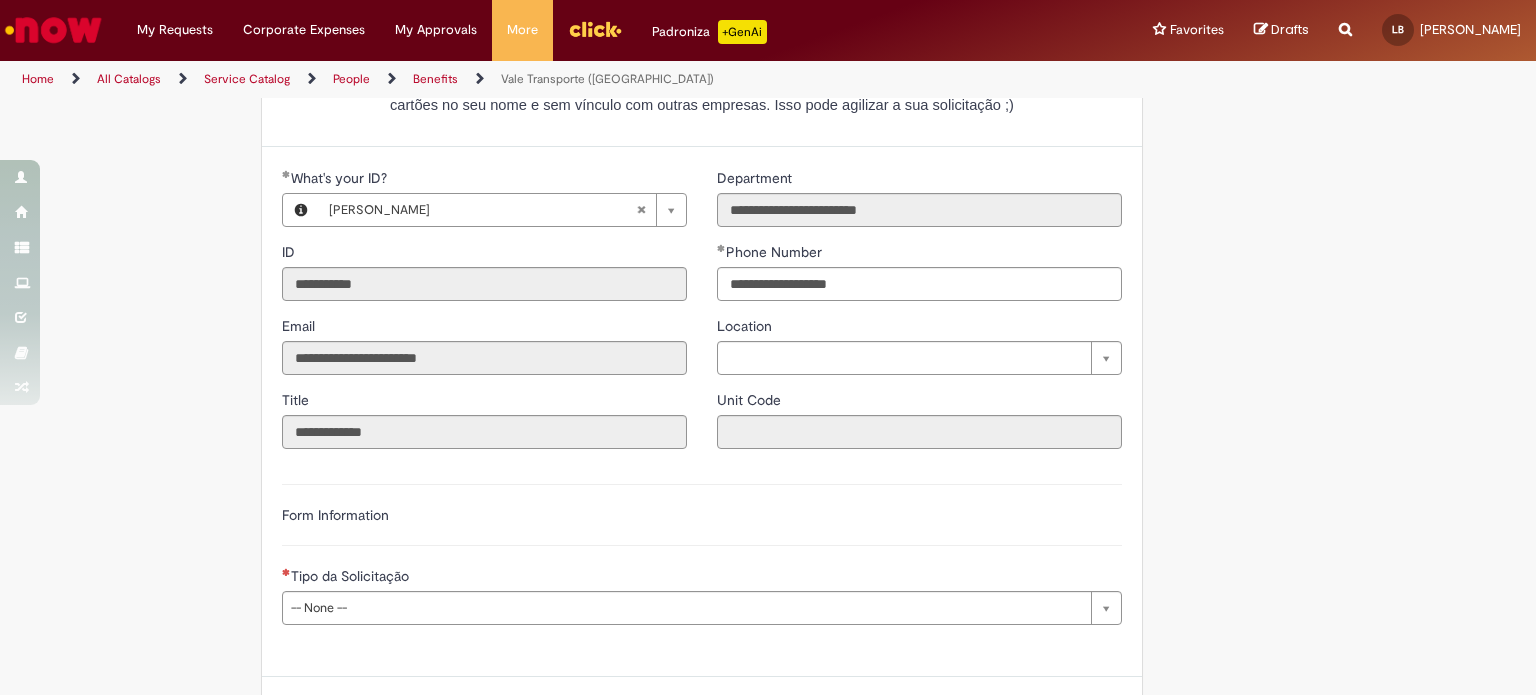 scroll, scrollTop: 1028, scrollLeft: 0, axis: vertical 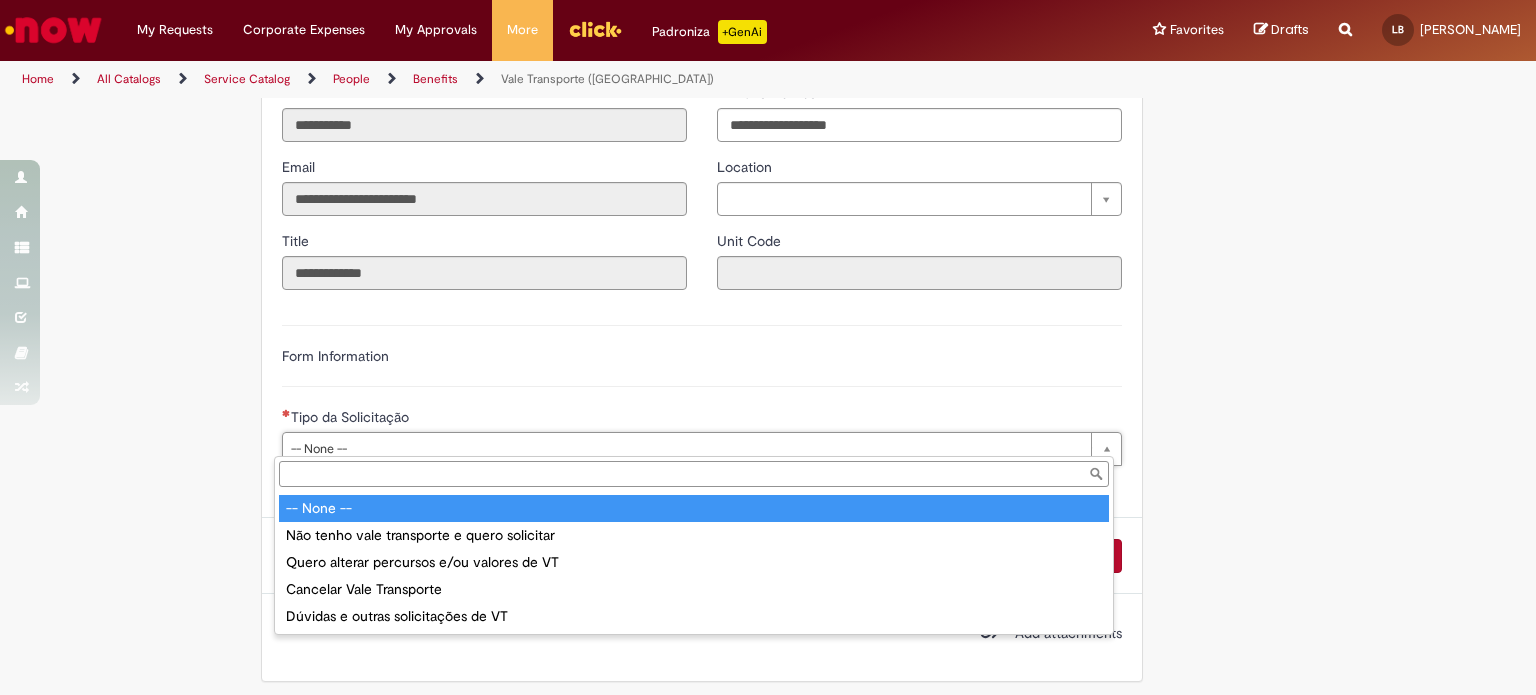 drag, startPoint x: 681, startPoint y: 454, endPoint x: 523, endPoint y: 478, distance: 159.8124 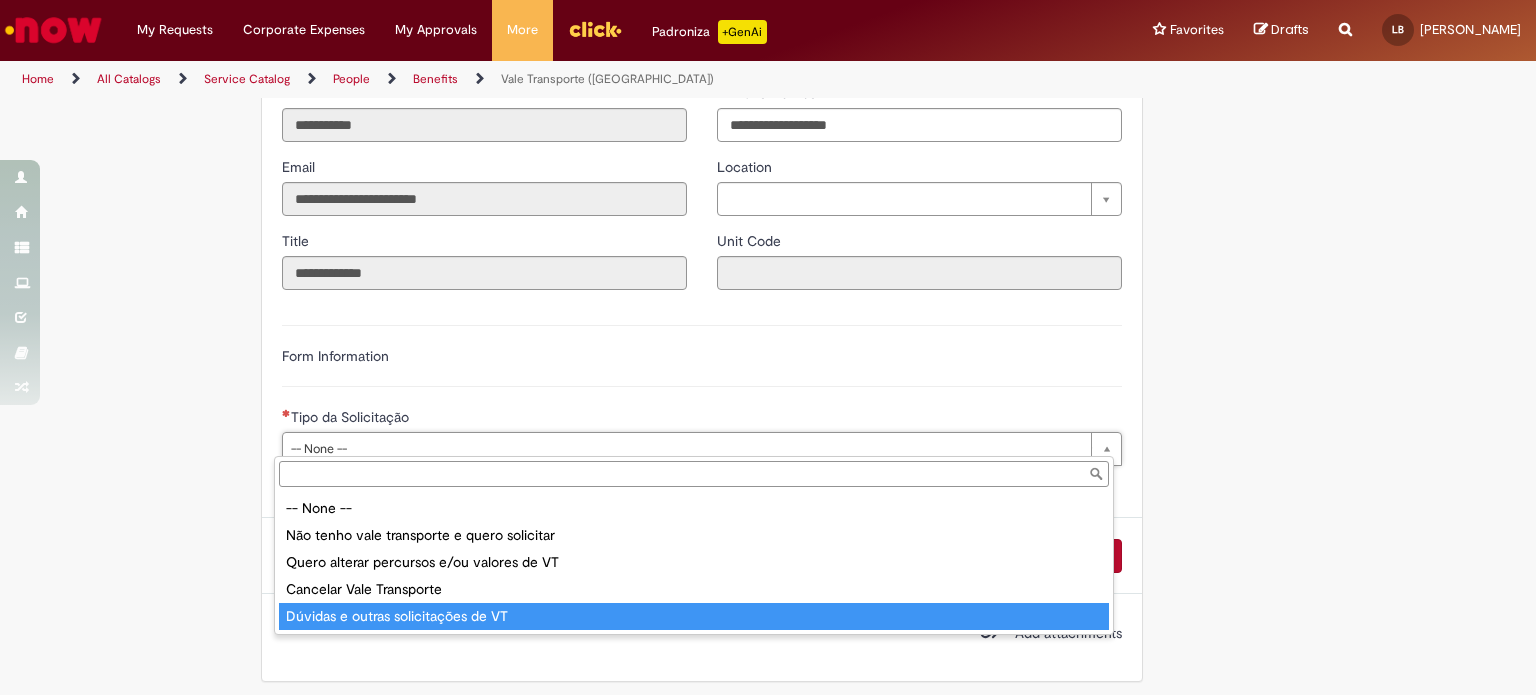 drag, startPoint x: 419, startPoint y: 591, endPoint x: 420, endPoint y: 614, distance: 23.021729 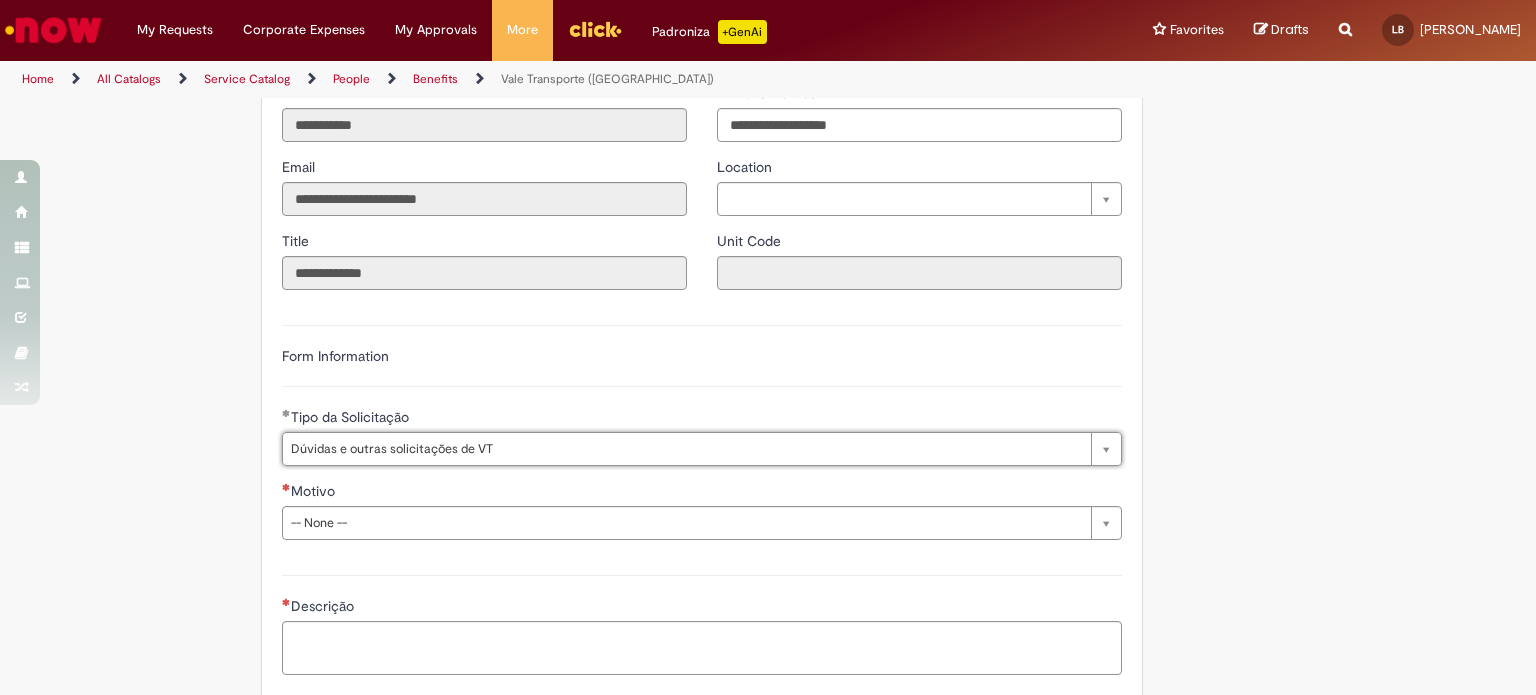 click on "Descrição" at bounding box center [702, 622] 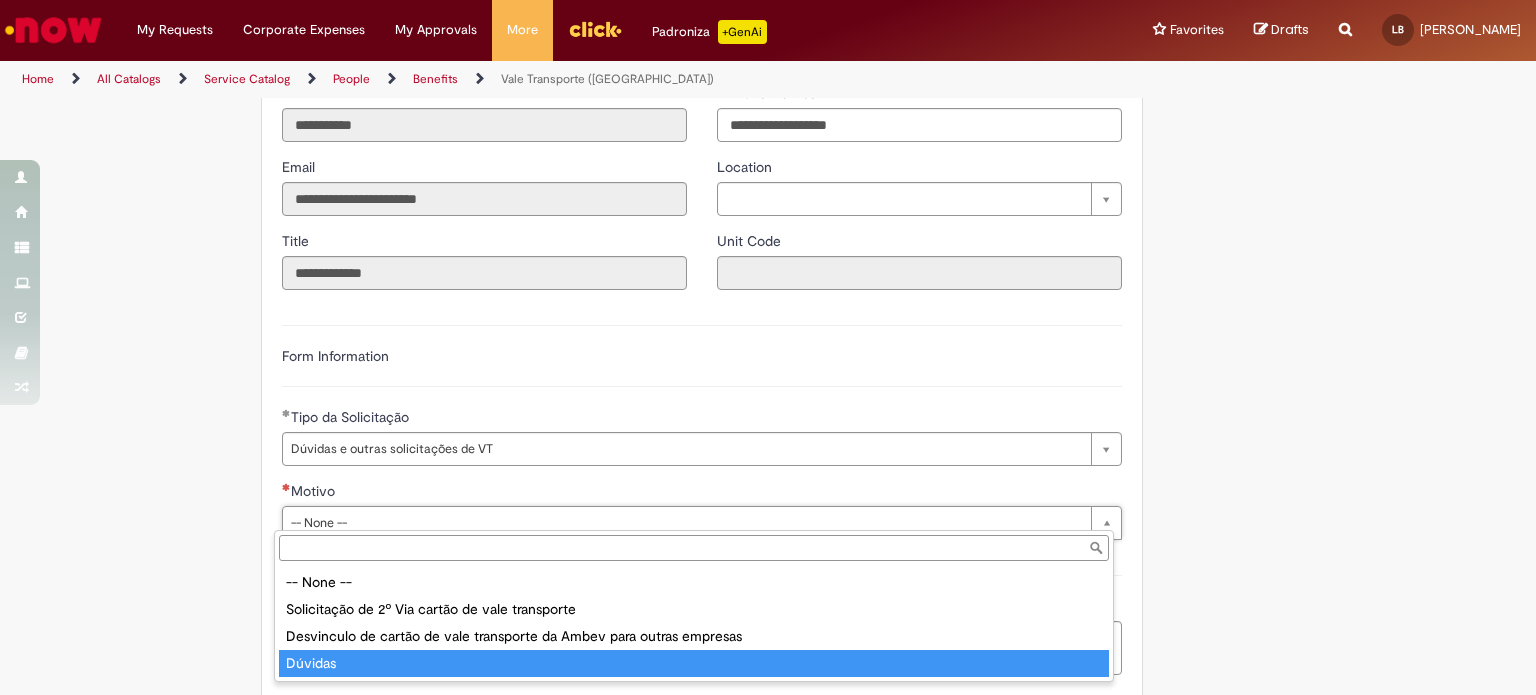 drag, startPoint x: 401, startPoint y: 628, endPoint x: 391, endPoint y: 652, distance: 26 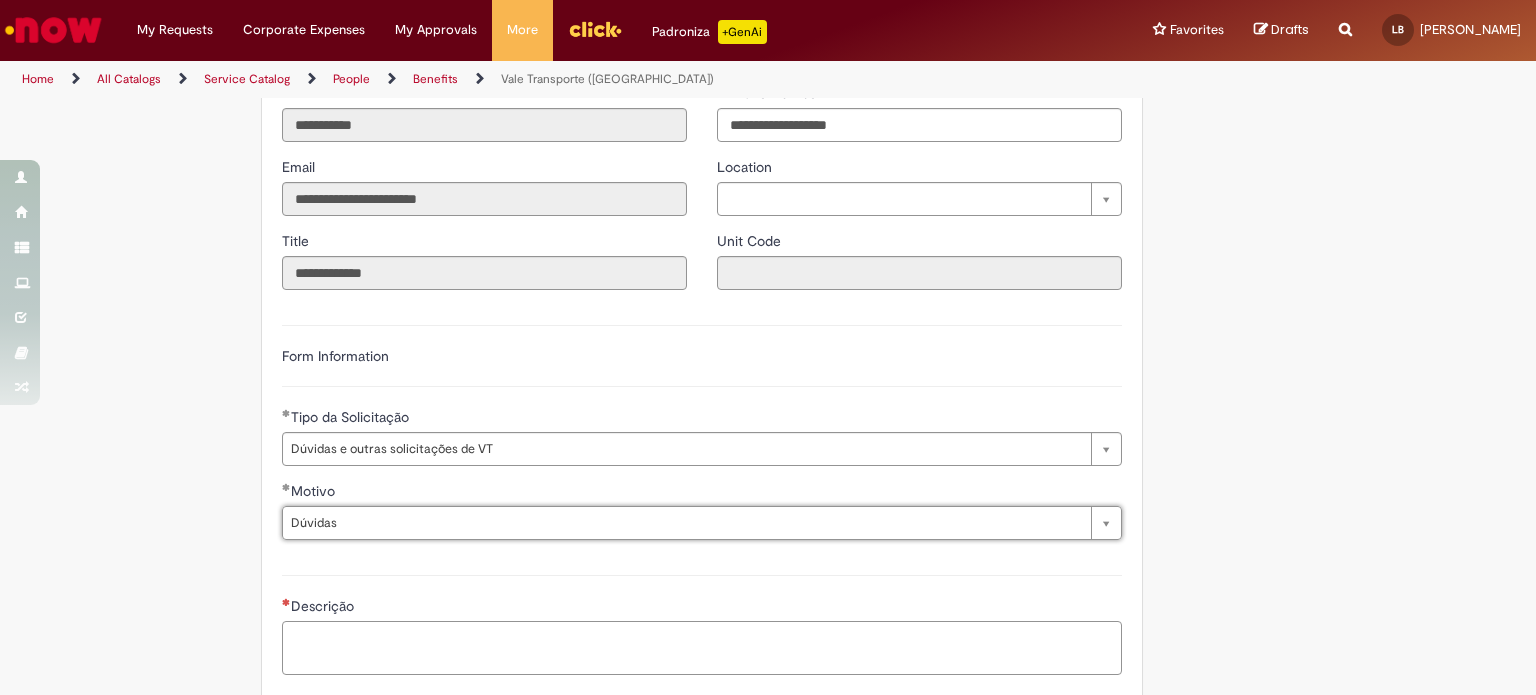 click on "Descrição" at bounding box center (702, 648) 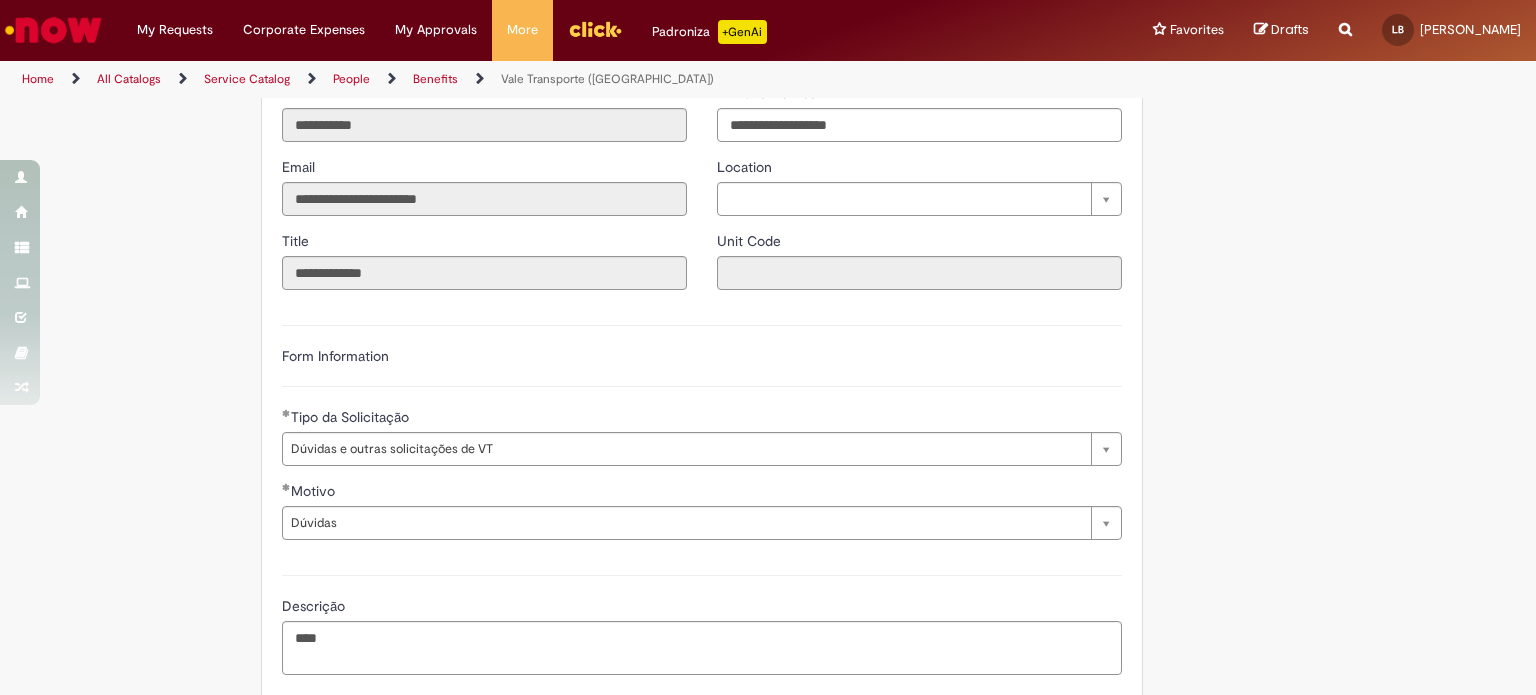 click on "Descrição ****" at bounding box center [702, 622] 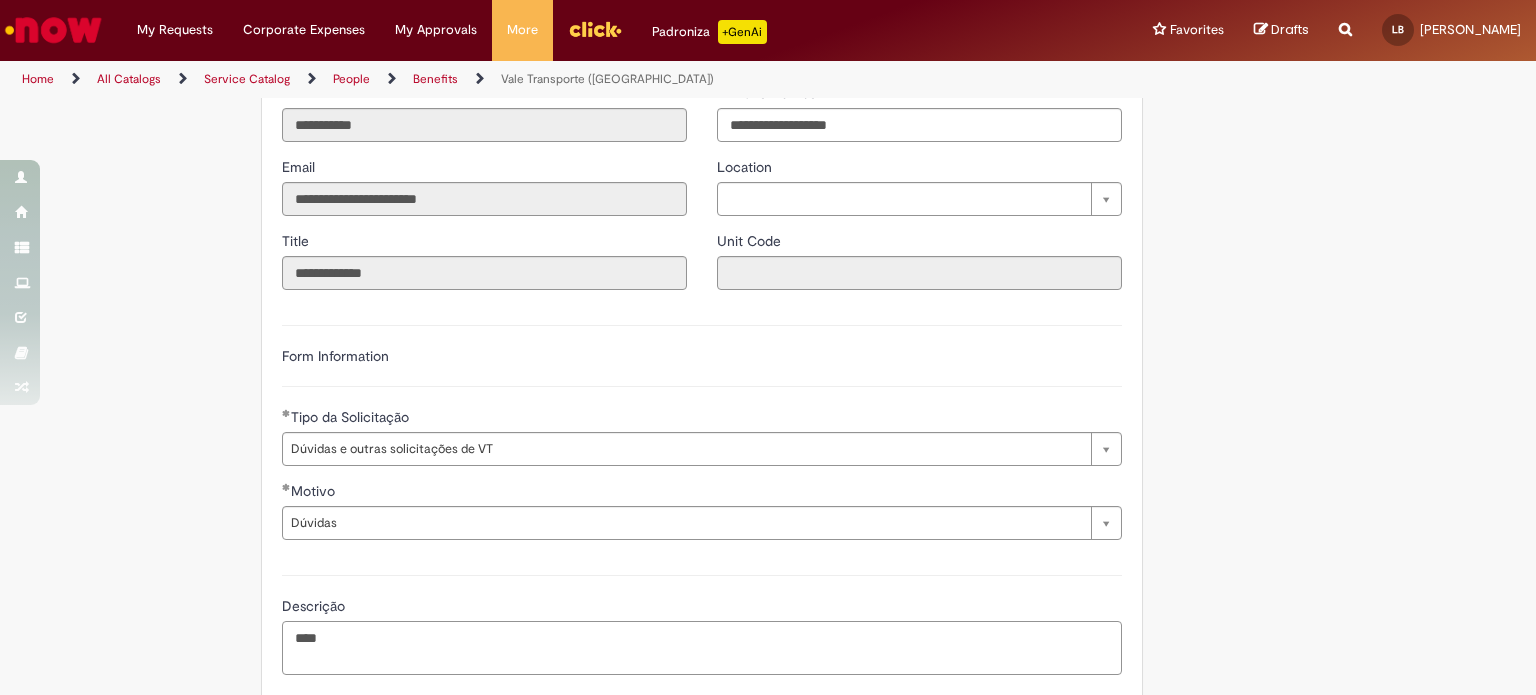 drag, startPoint x: 318, startPoint y: 633, endPoint x: 212, endPoint y: 623, distance: 106.47065 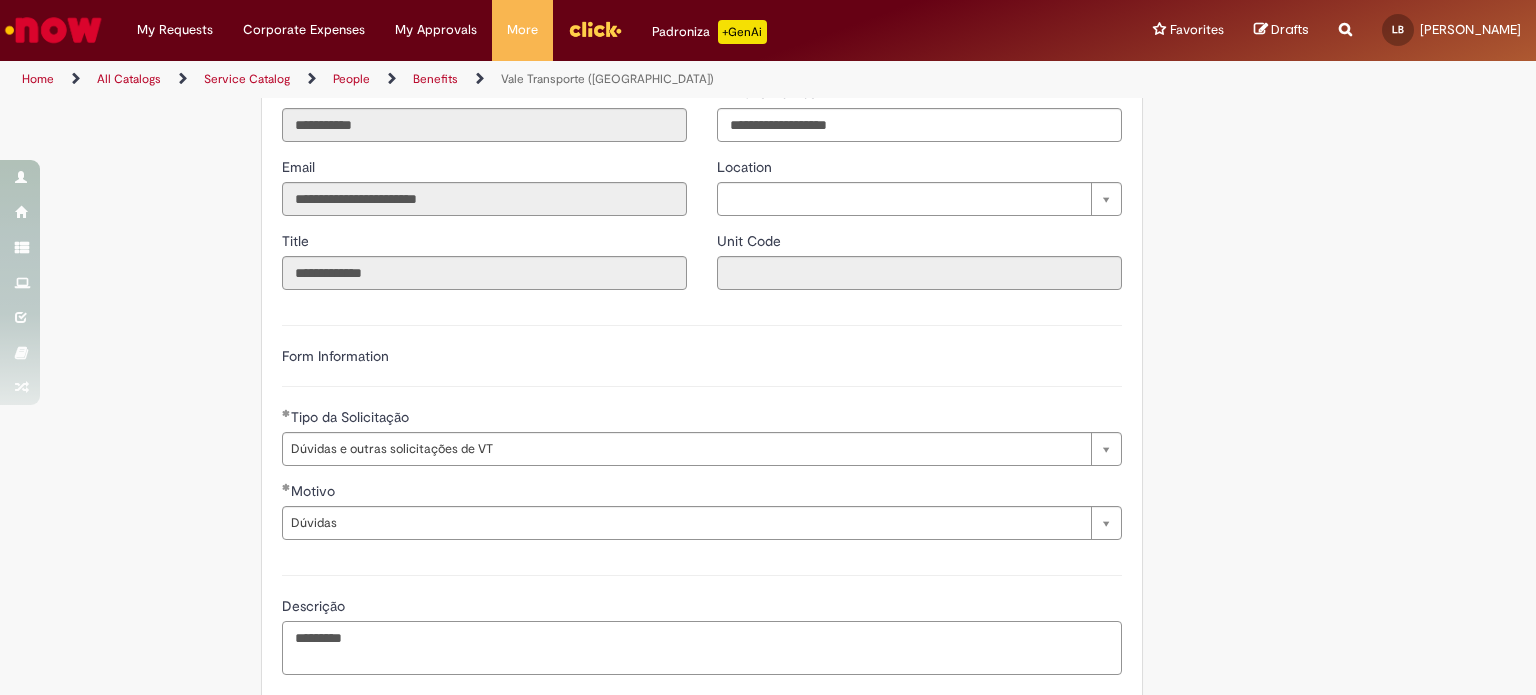 click on "*********" at bounding box center [702, 648] 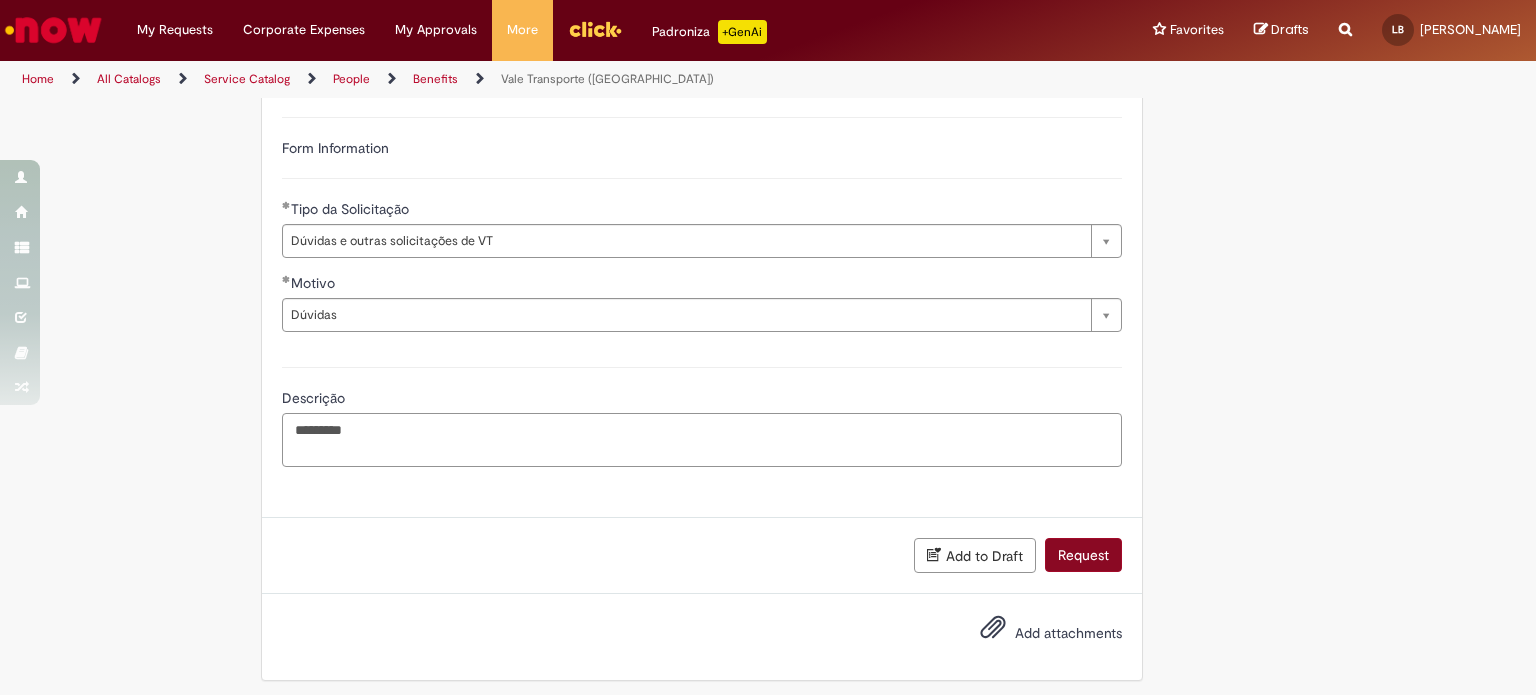 type on "*********" 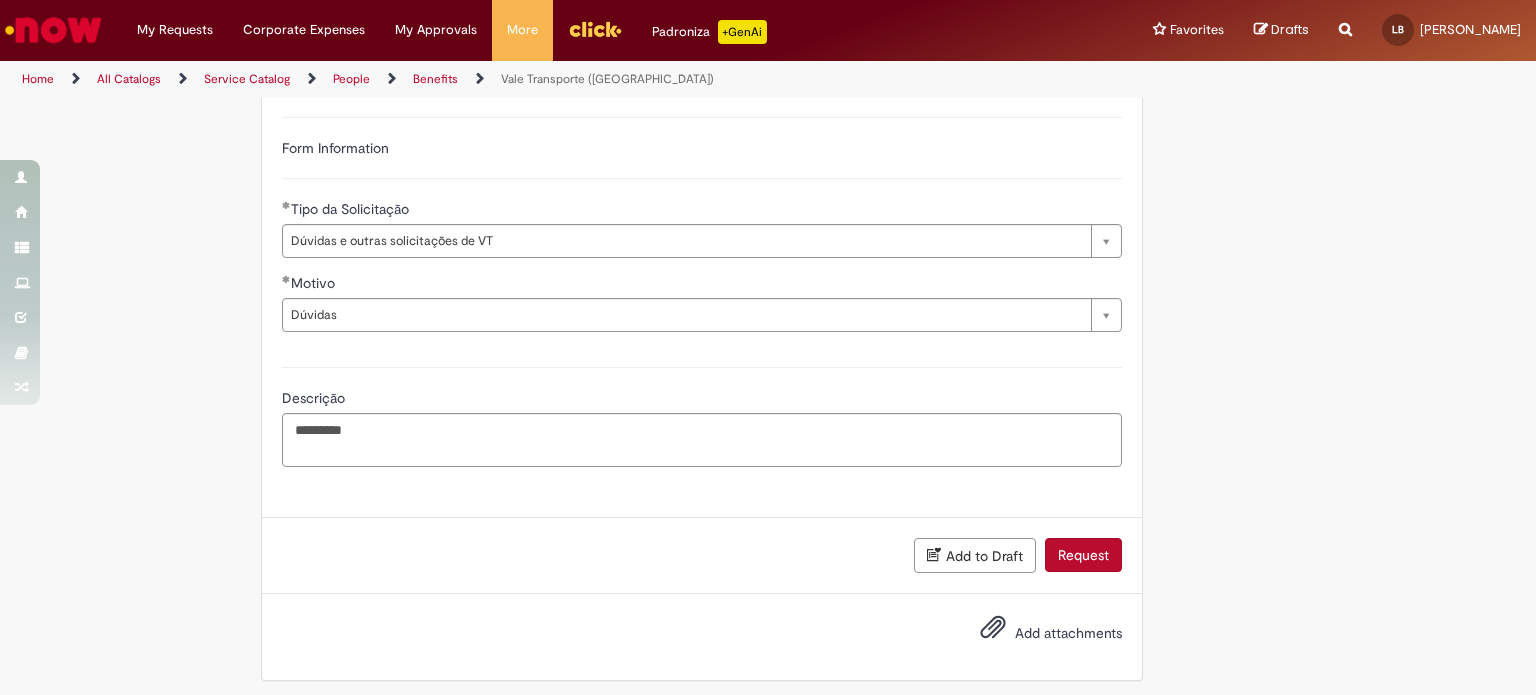click on "Request" at bounding box center (1083, 555) 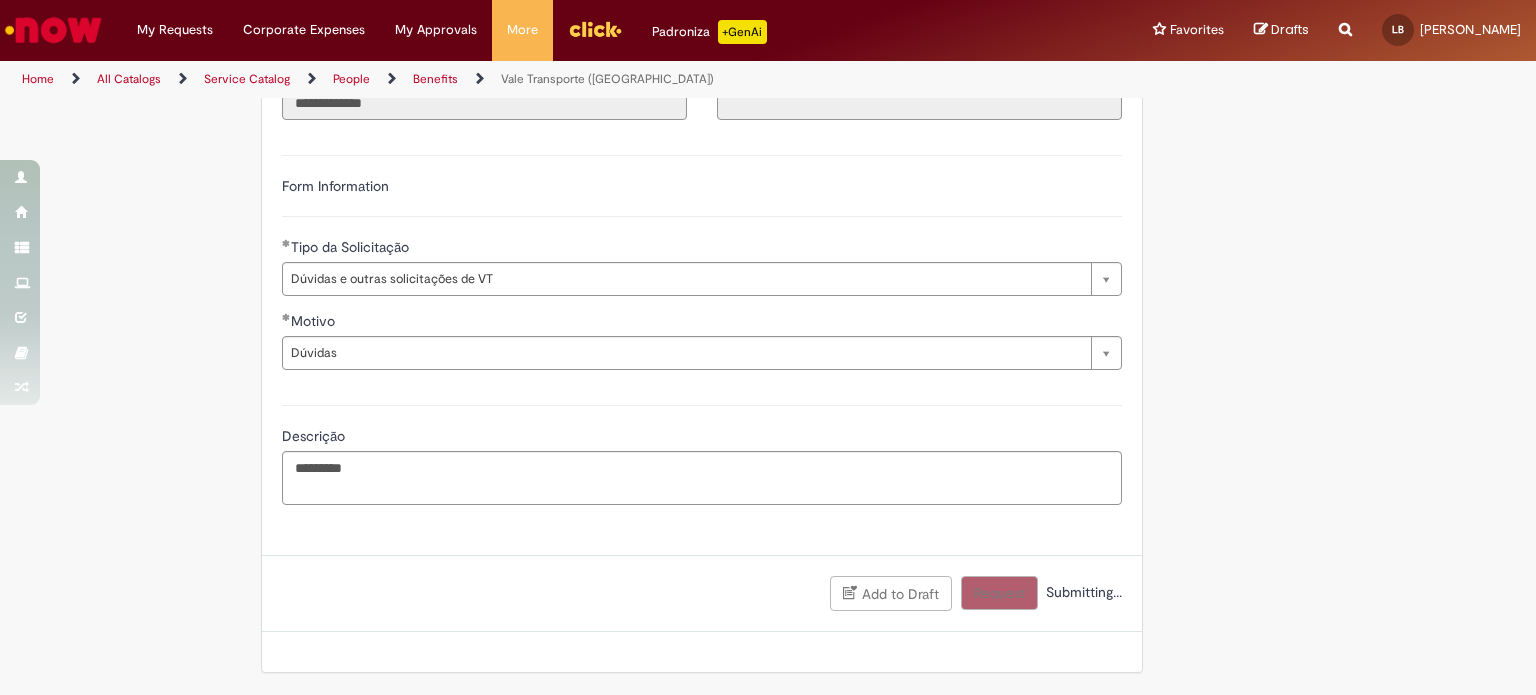 scroll, scrollTop: 1190, scrollLeft: 0, axis: vertical 